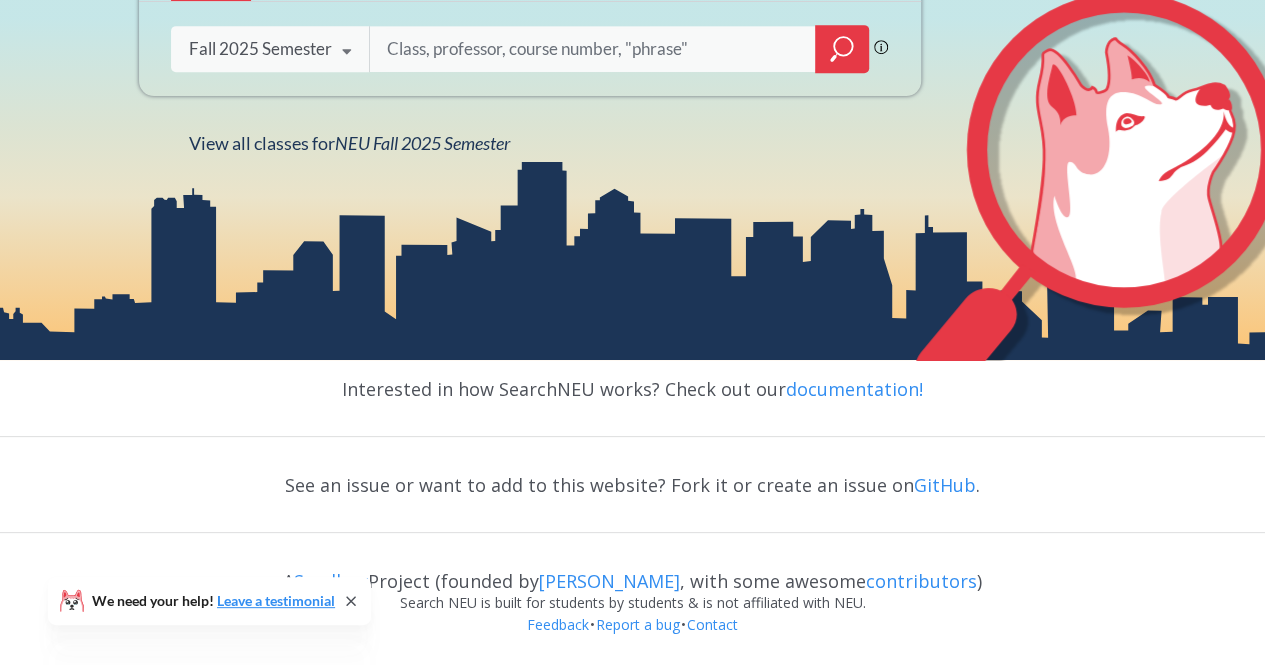 scroll, scrollTop: 180, scrollLeft: 0, axis: vertical 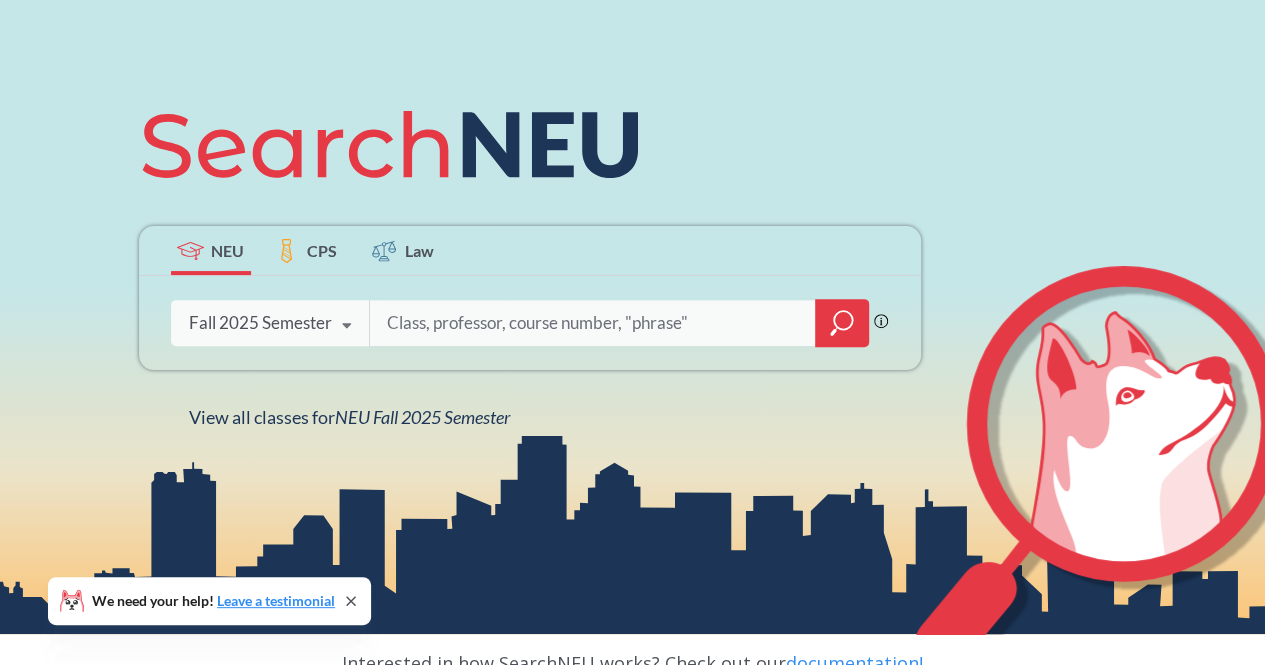 click 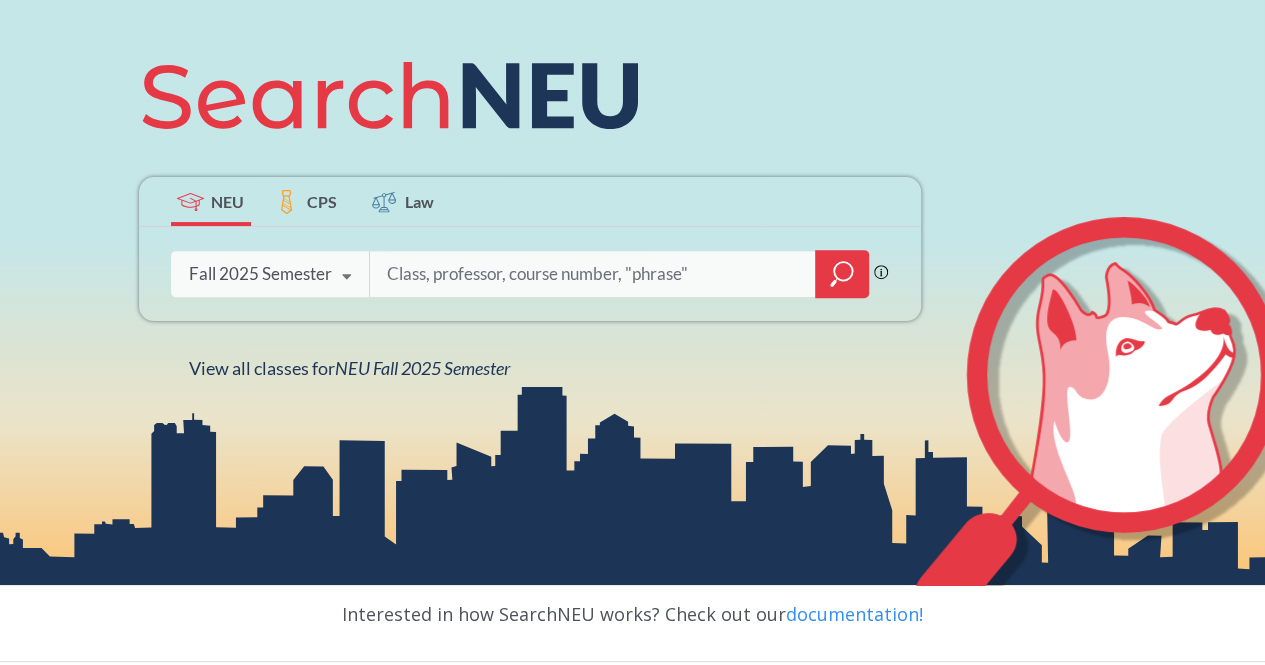 scroll, scrollTop: 230, scrollLeft: 0, axis: vertical 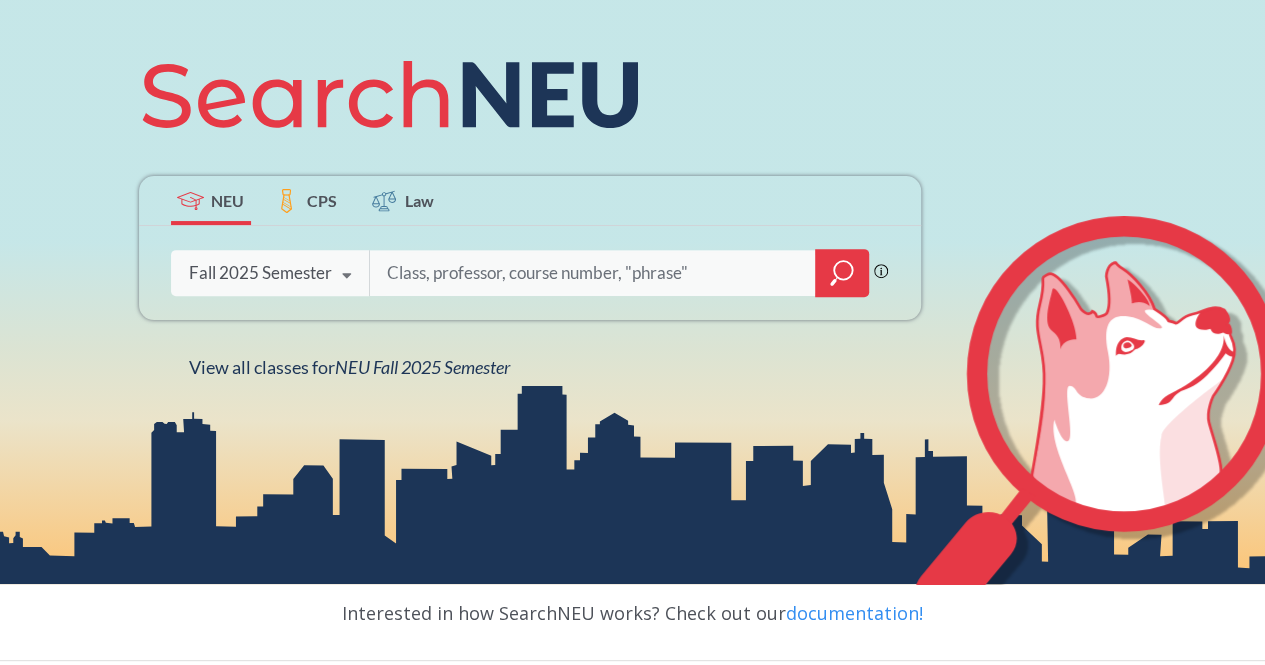 click at bounding box center [593, 273] 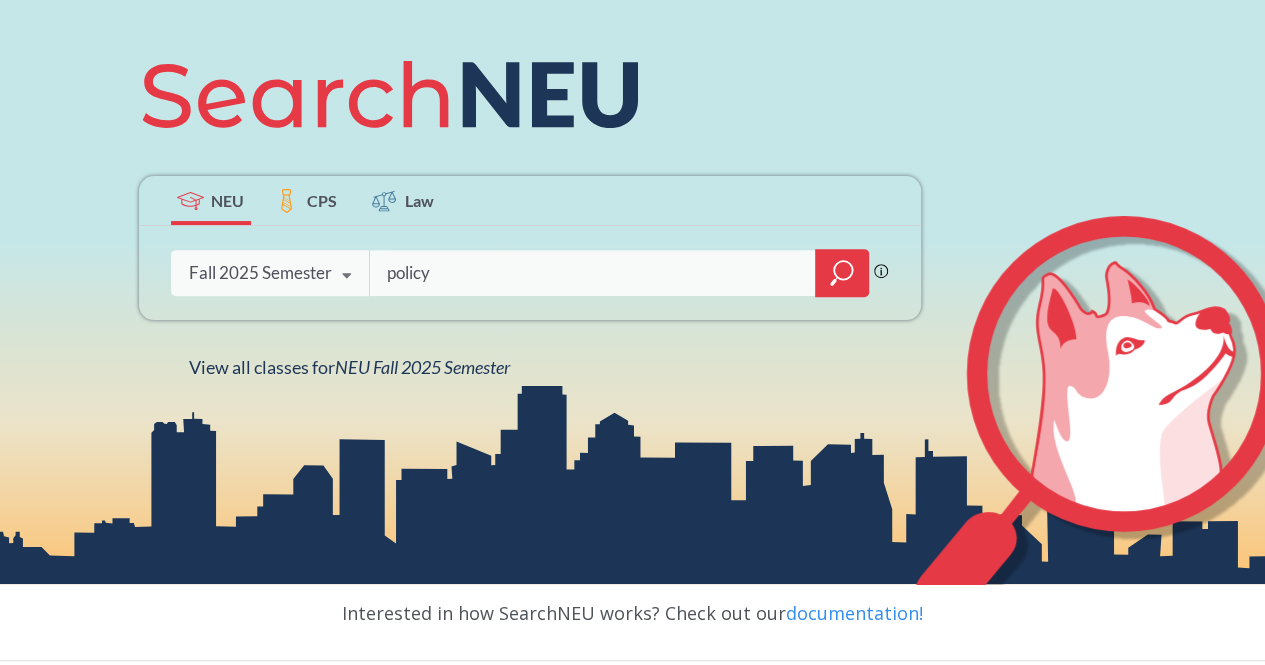 type on "policy" 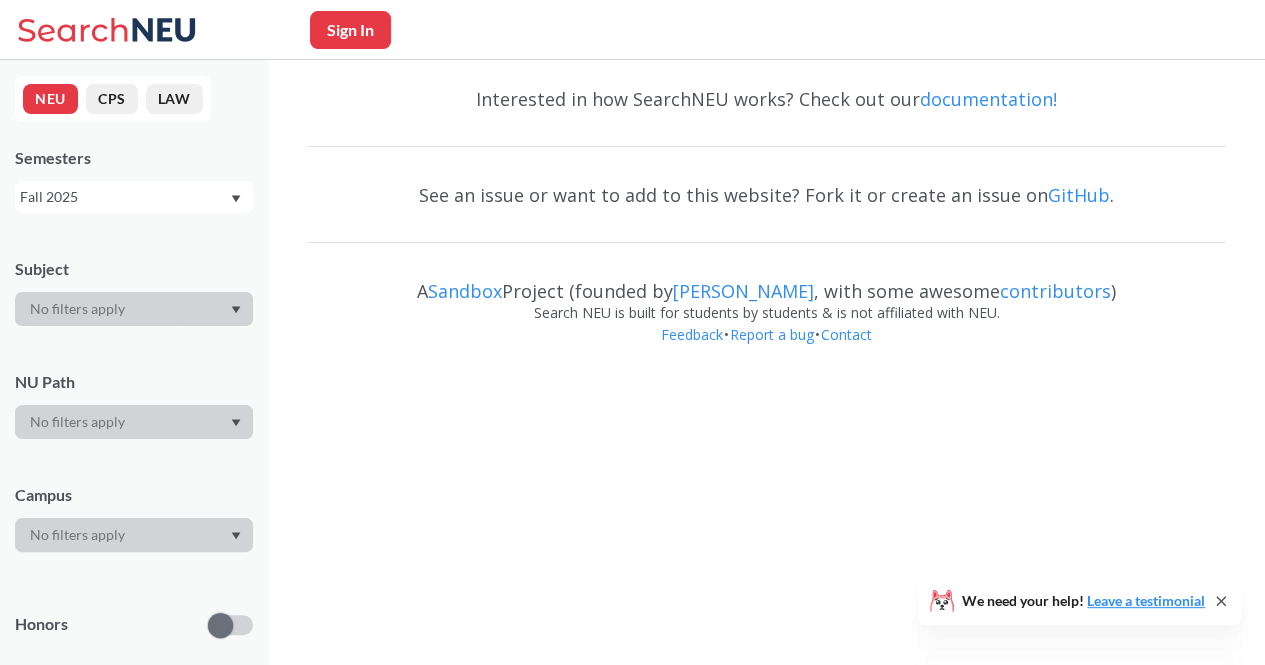 scroll, scrollTop: 0, scrollLeft: 0, axis: both 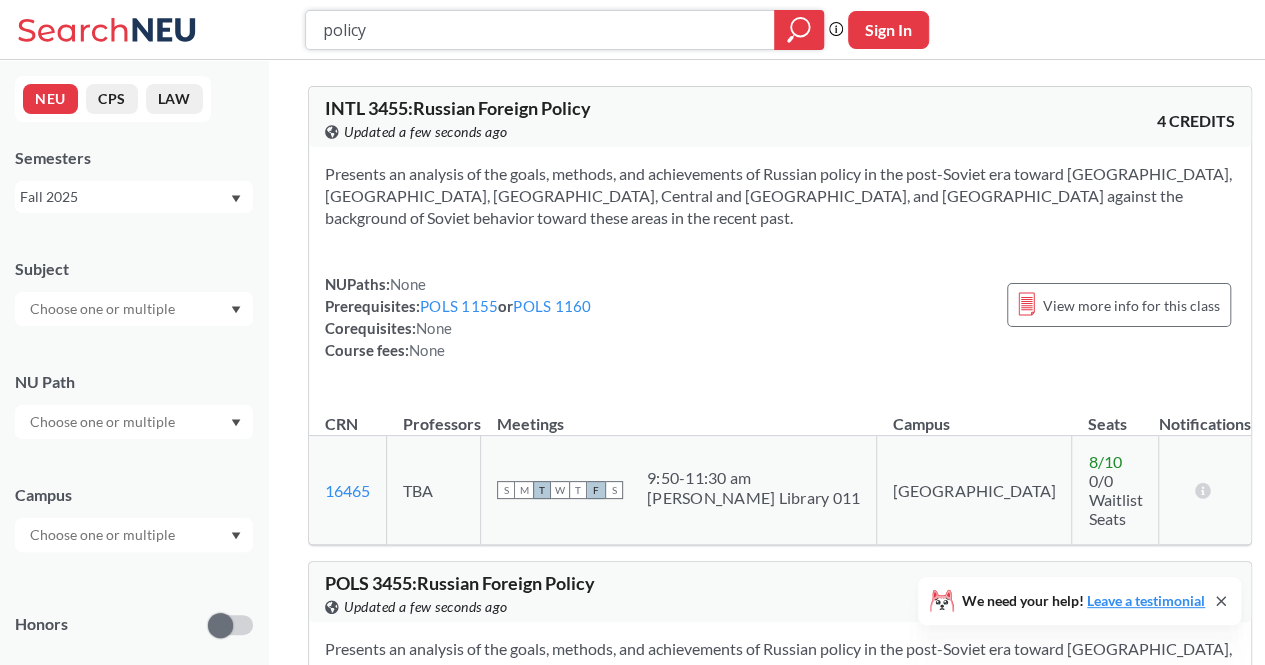 click on "policy" at bounding box center (540, 30) 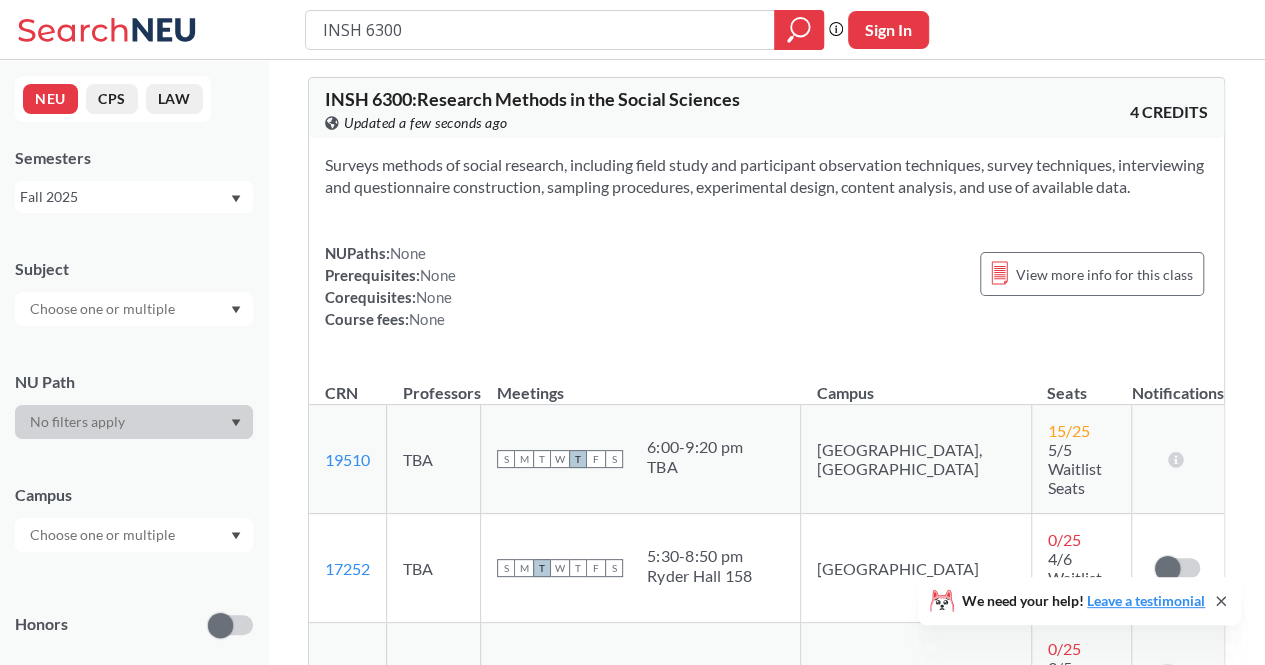 scroll, scrollTop: 0, scrollLeft: 0, axis: both 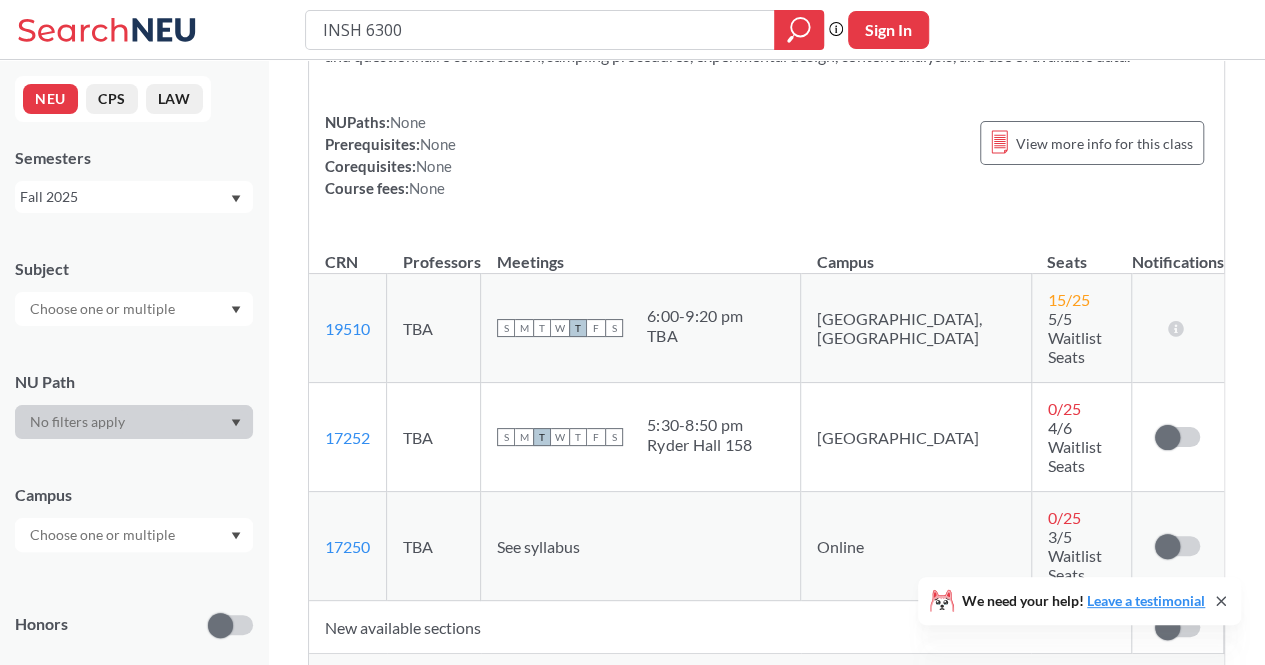 click on "Show all sections (1 more)" at bounding box center [766, 673] 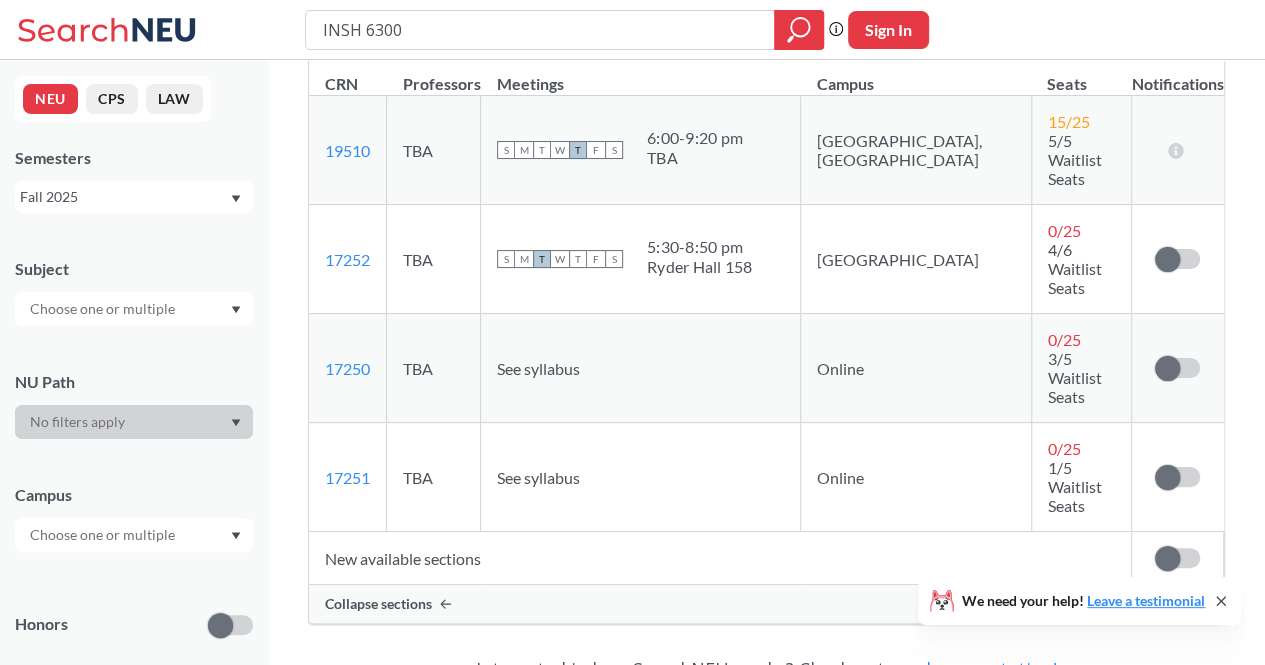 scroll, scrollTop: 271, scrollLeft: 0, axis: vertical 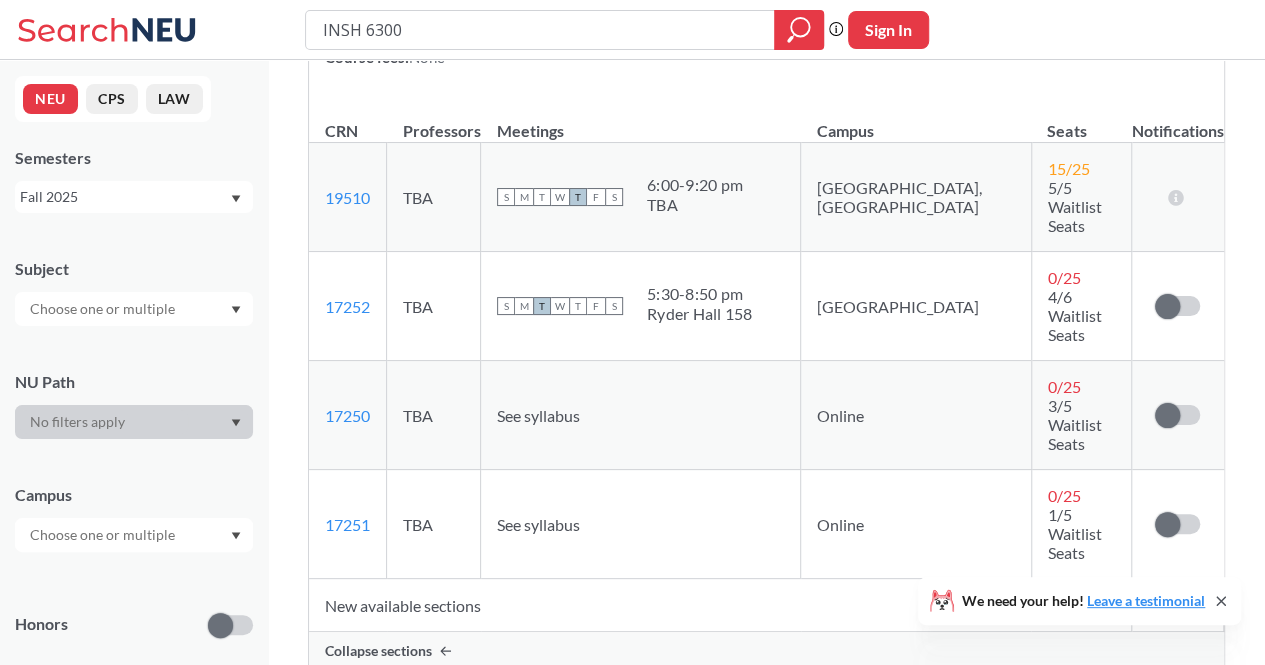 click at bounding box center [104, 535] 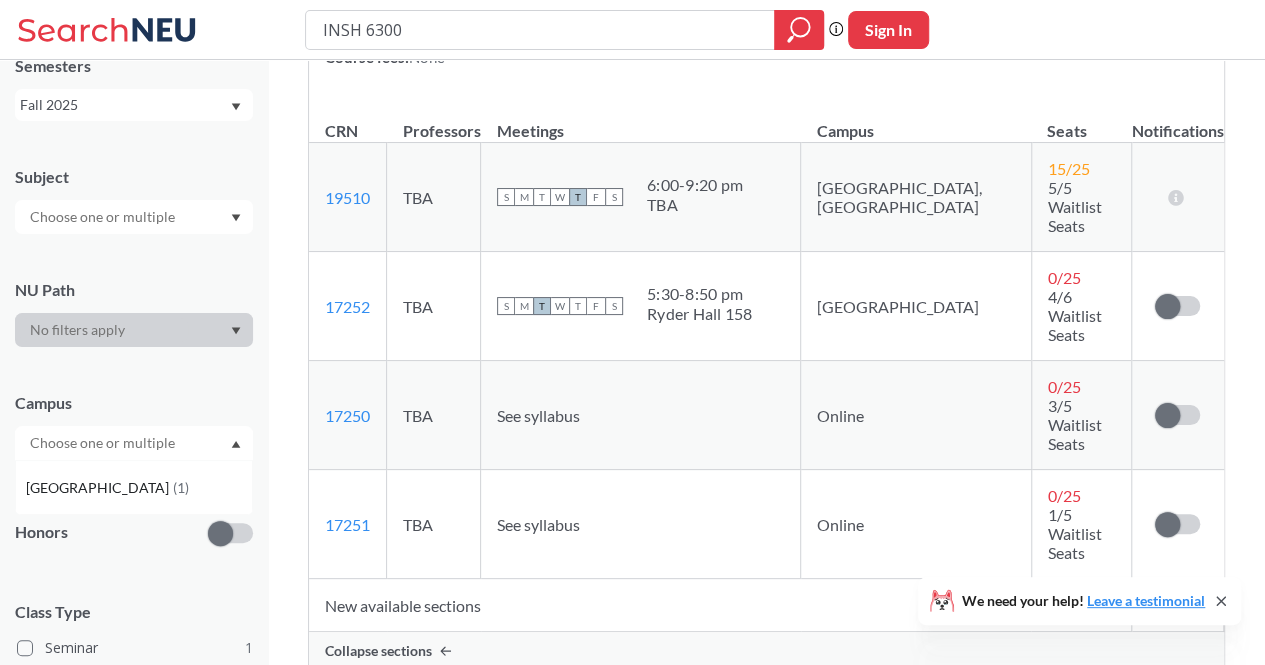 scroll, scrollTop: 90, scrollLeft: 0, axis: vertical 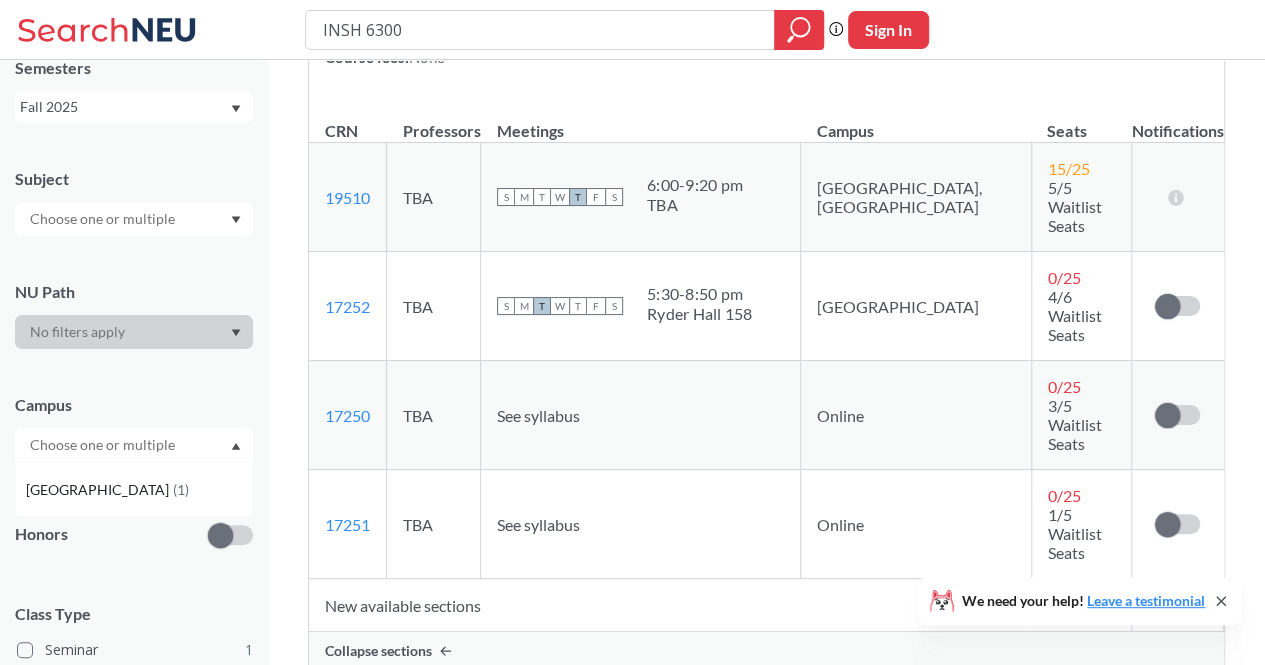 click on "See syllabus" at bounding box center [641, 524] 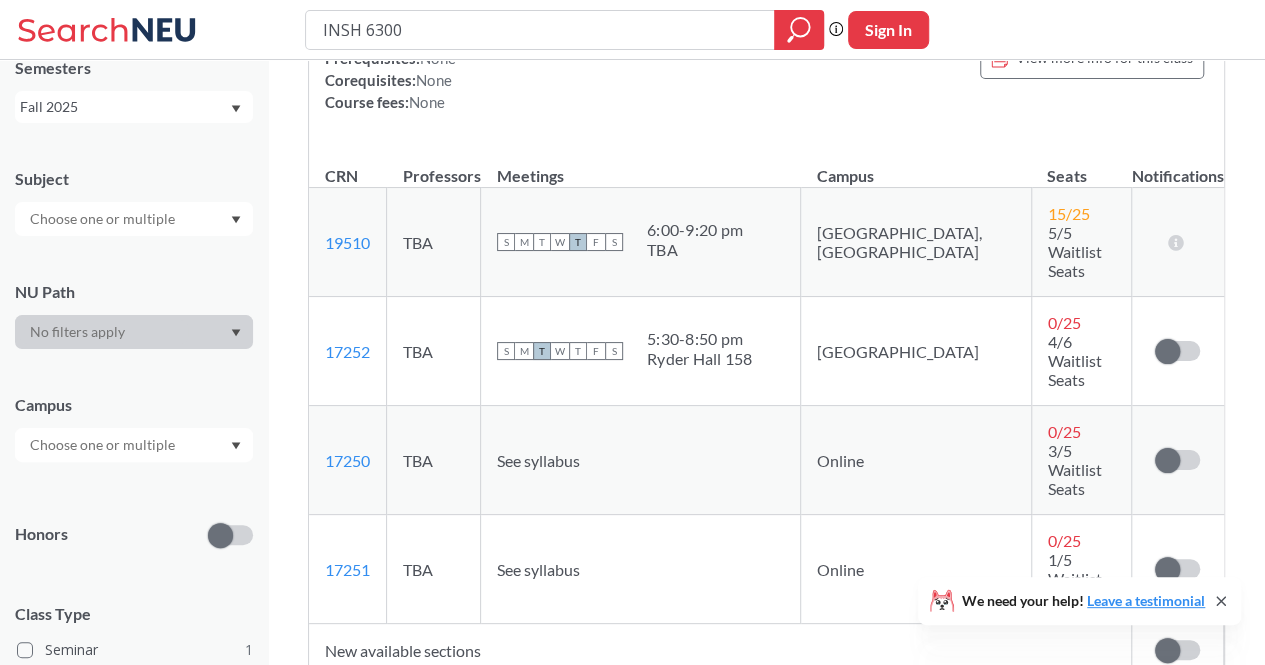 scroll, scrollTop: 227, scrollLeft: 0, axis: vertical 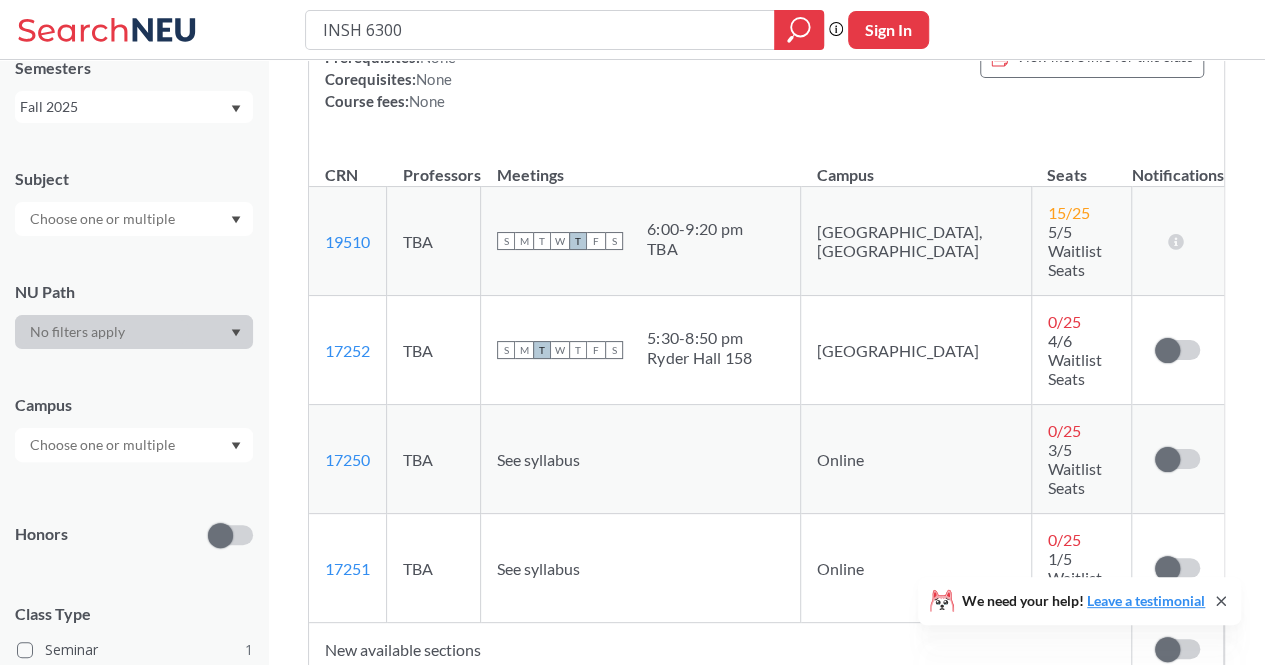 click at bounding box center [134, 445] 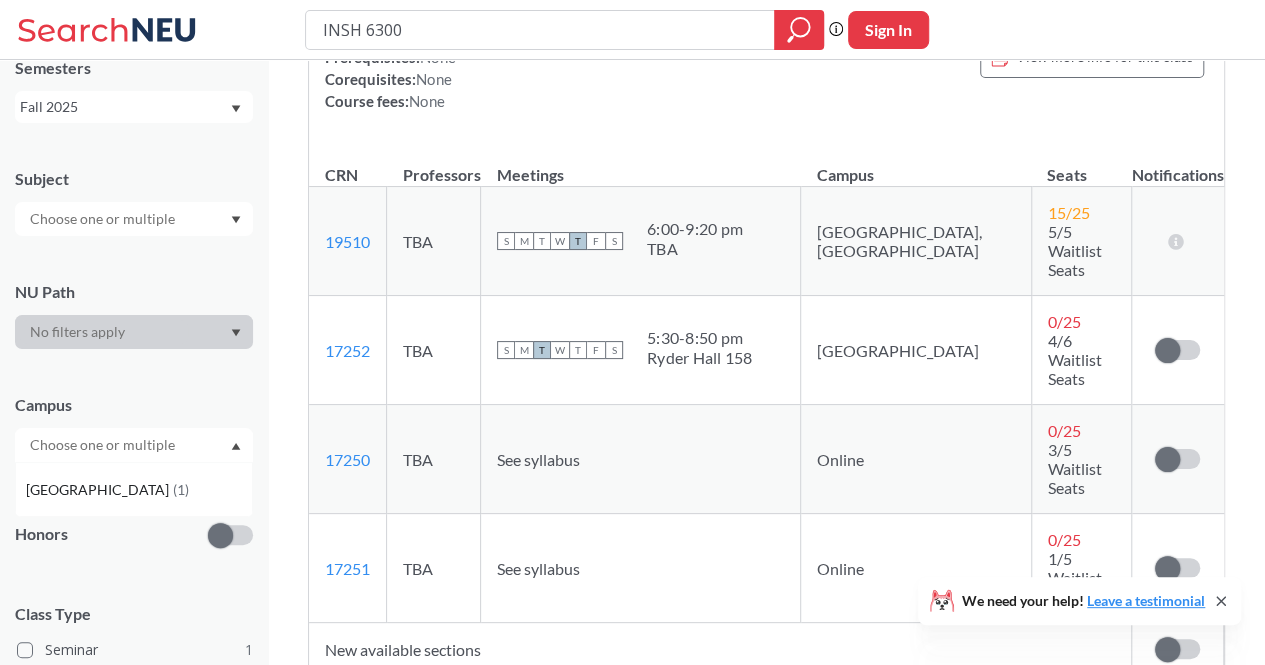 click on "Meetings" at bounding box center [641, 165] 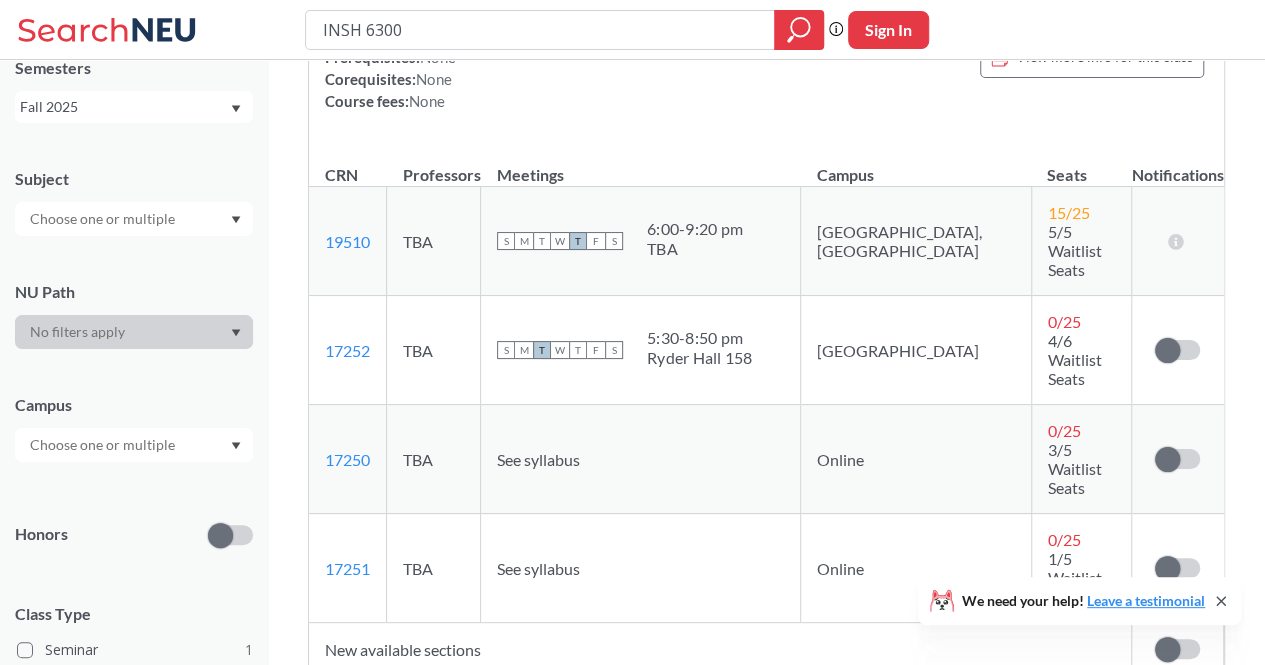 scroll, scrollTop: 0, scrollLeft: 0, axis: both 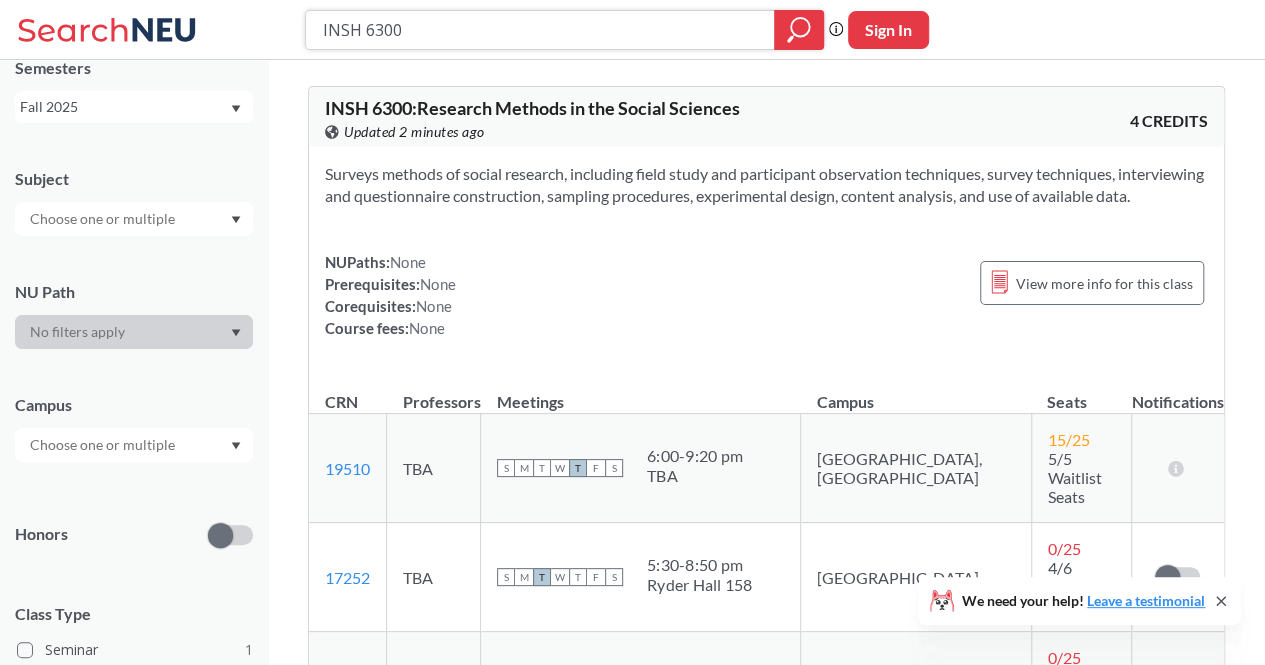 click on "INSH 6300" at bounding box center [540, 30] 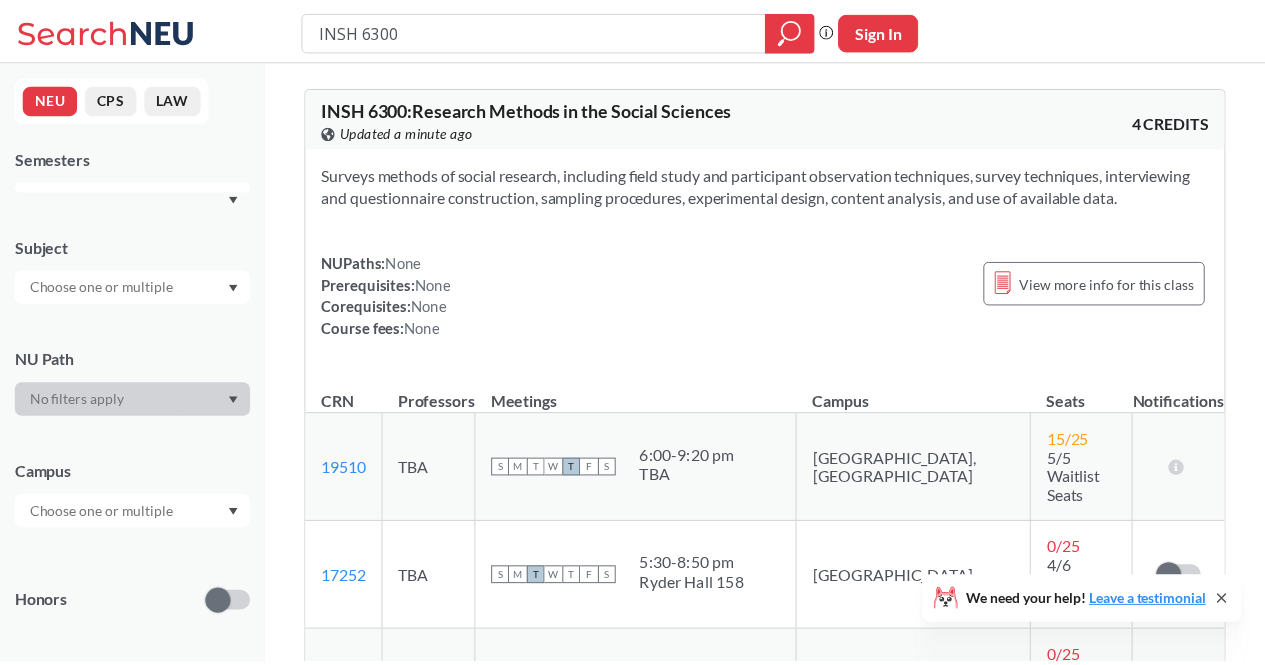 scroll, scrollTop: 0, scrollLeft: 0, axis: both 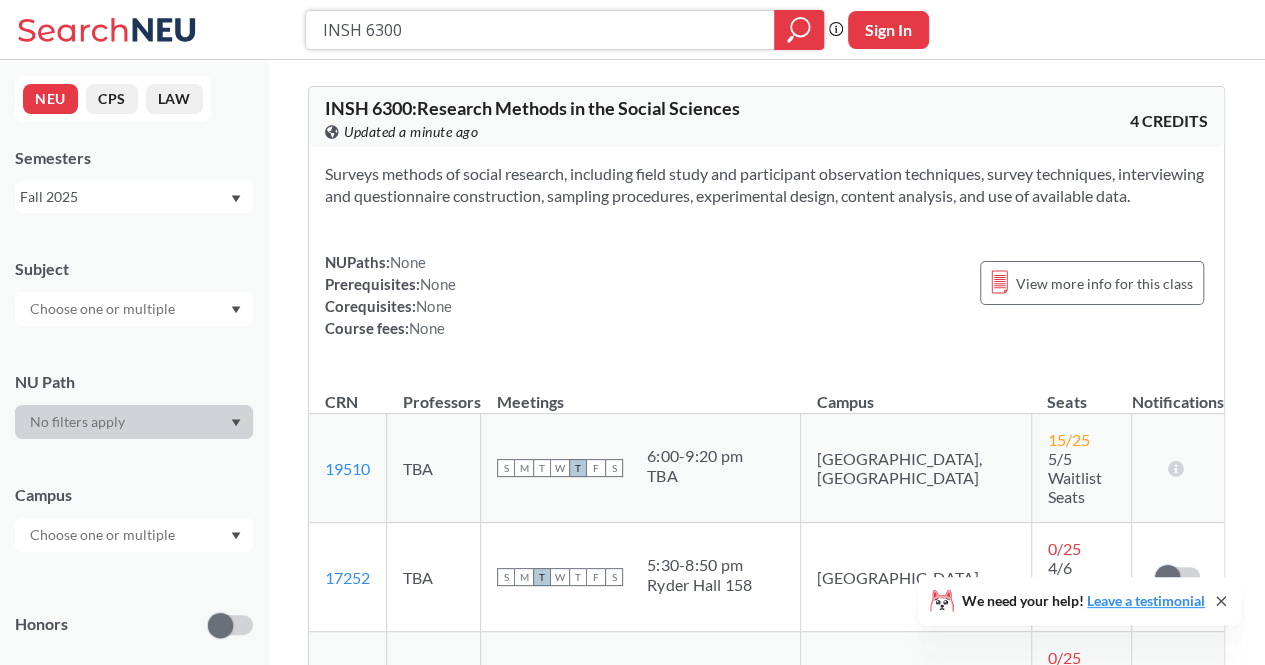 click on "INSH 6300" at bounding box center [540, 30] 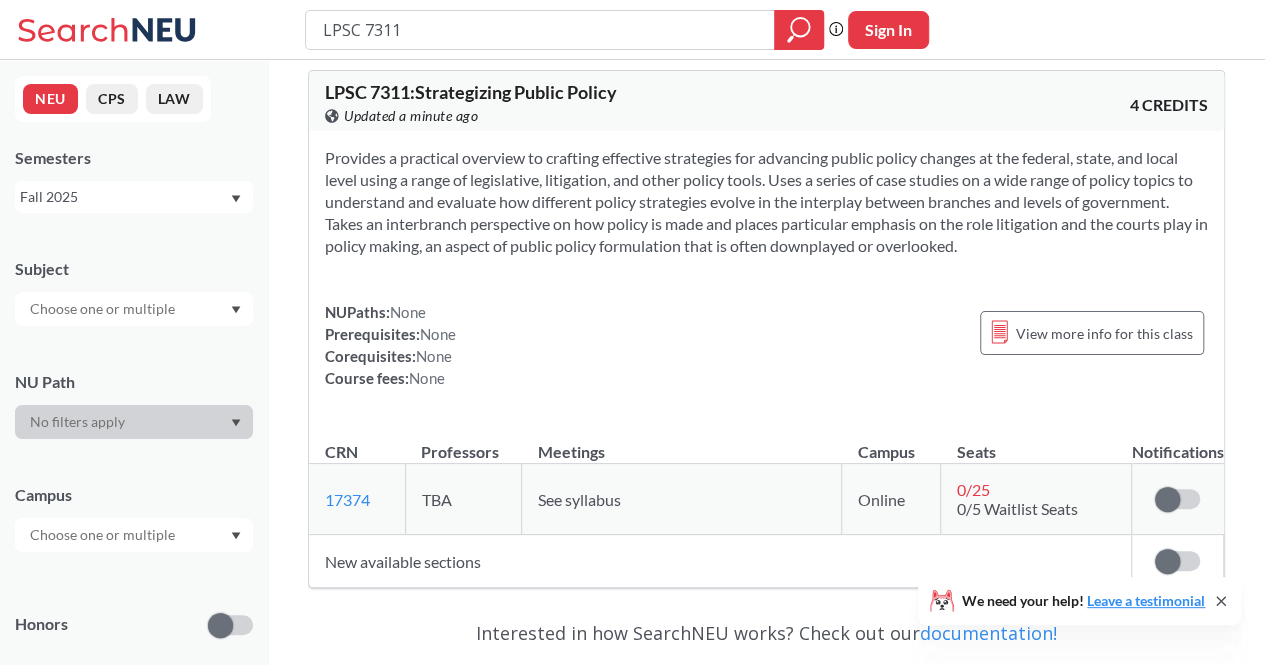 scroll, scrollTop: 0, scrollLeft: 0, axis: both 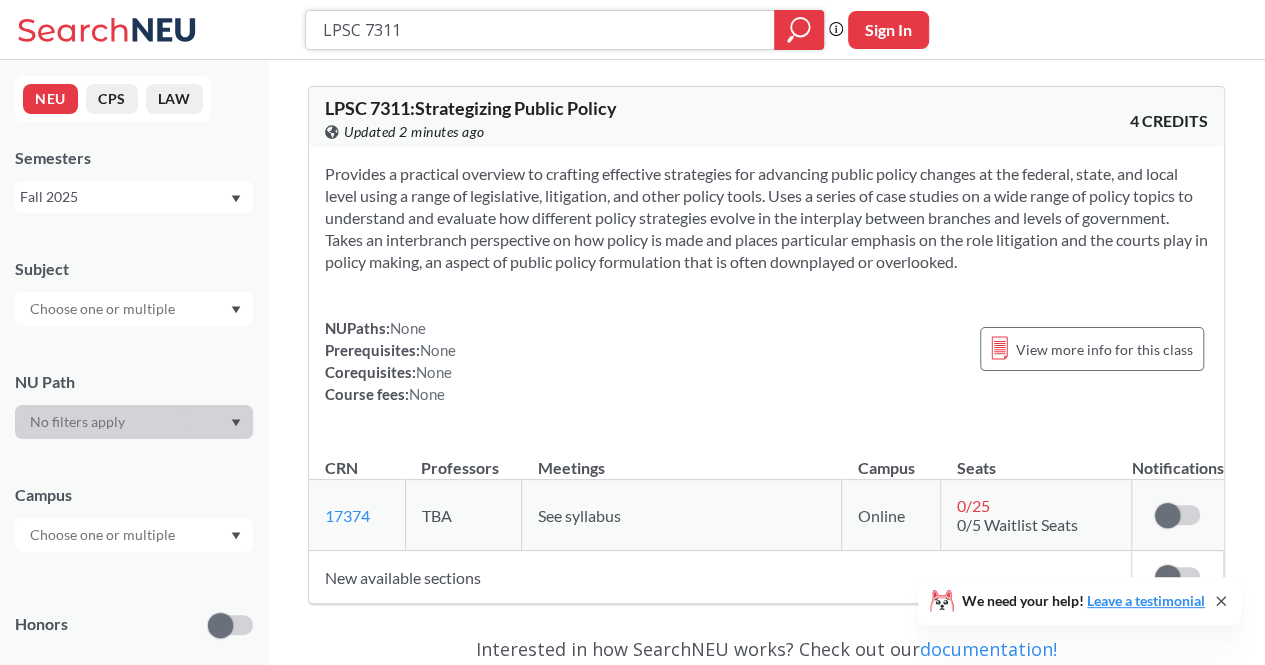 click on "LPSC 7311" at bounding box center (540, 30) 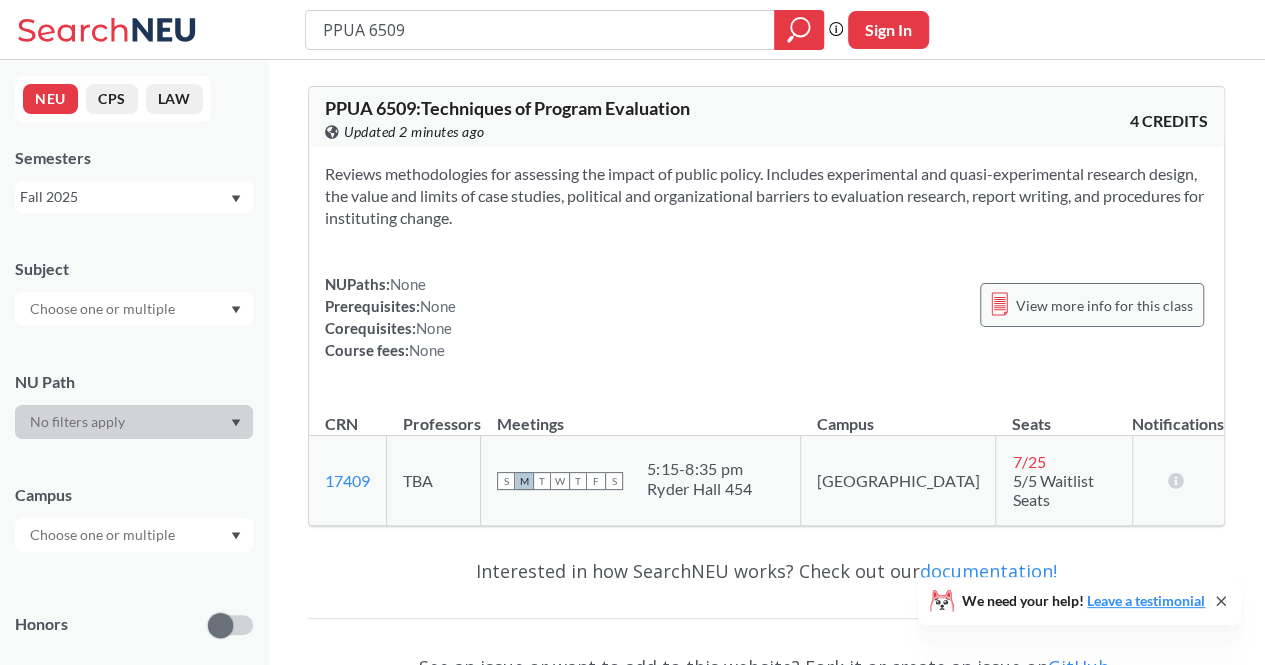 click on "View more info for this class" at bounding box center (1104, 305) 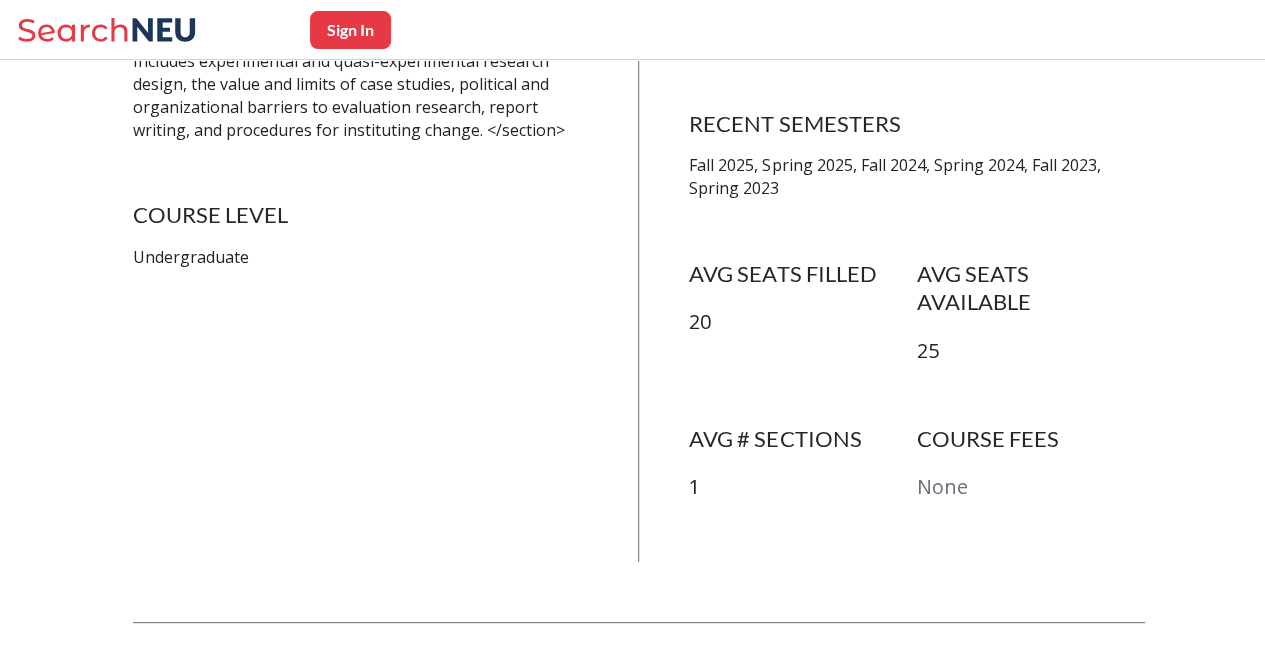scroll, scrollTop: 330, scrollLeft: 0, axis: vertical 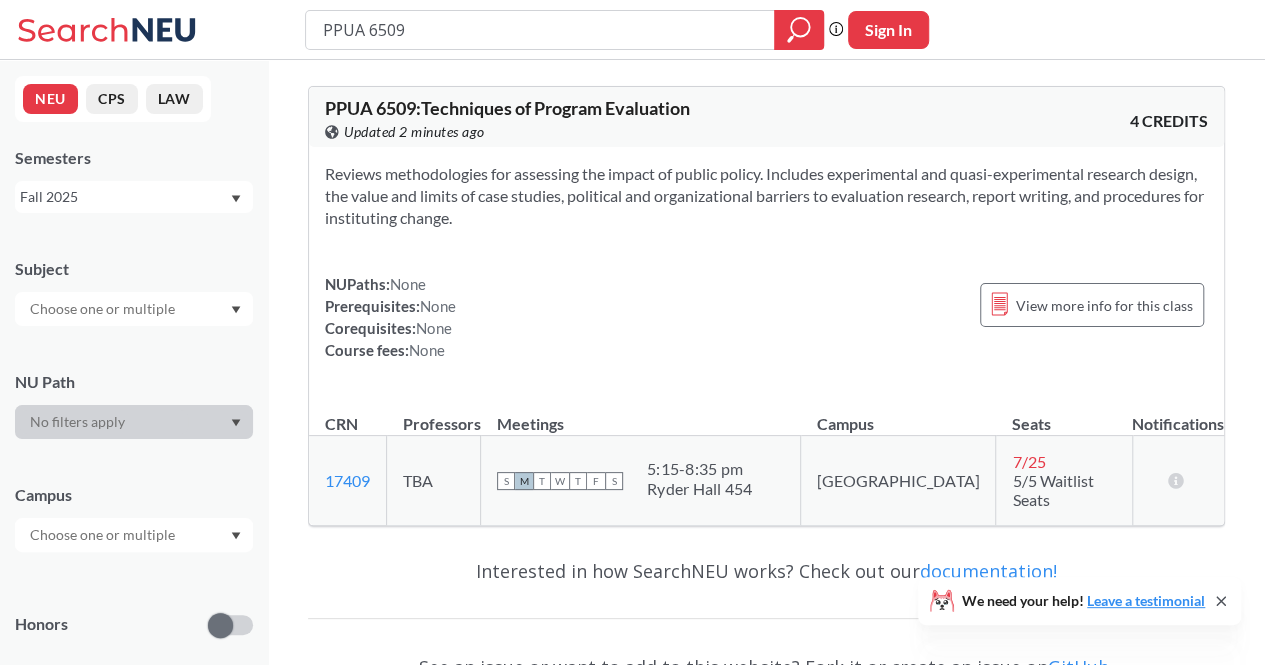 click on "NUPaths:  None Prerequisites:  None Corequisites:  None Course fees:  None View more info for this class" at bounding box center (766, 317) 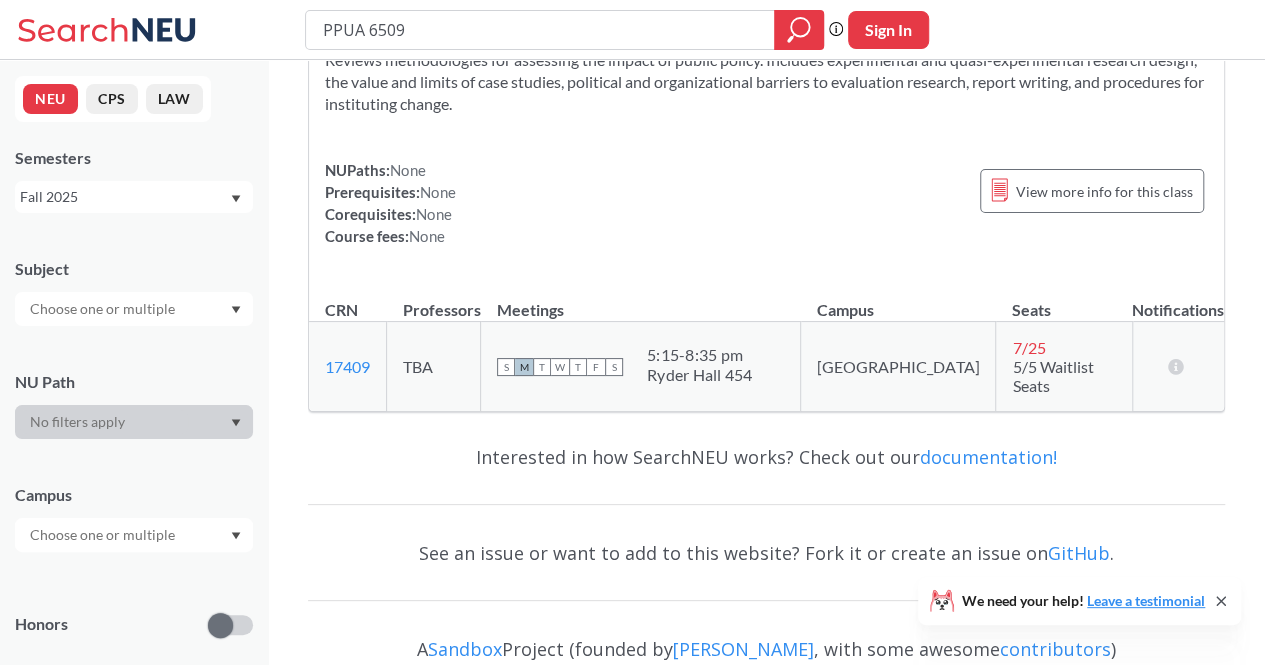 scroll, scrollTop: 0, scrollLeft: 0, axis: both 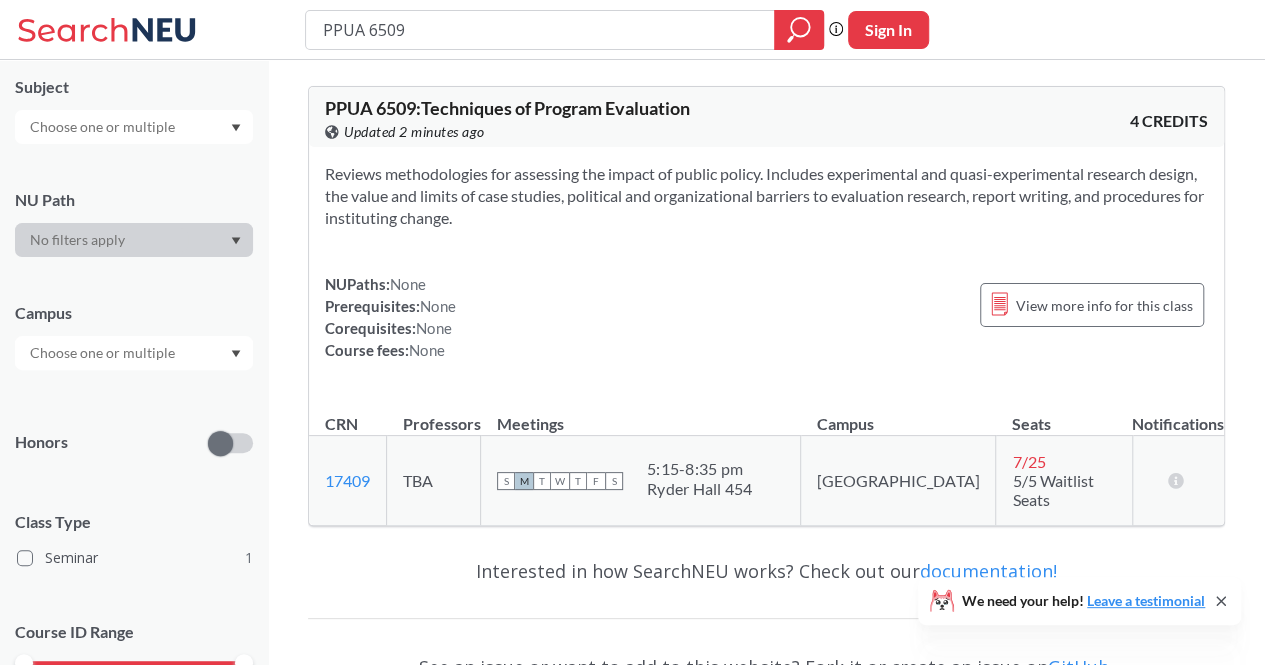 click at bounding box center (104, 353) 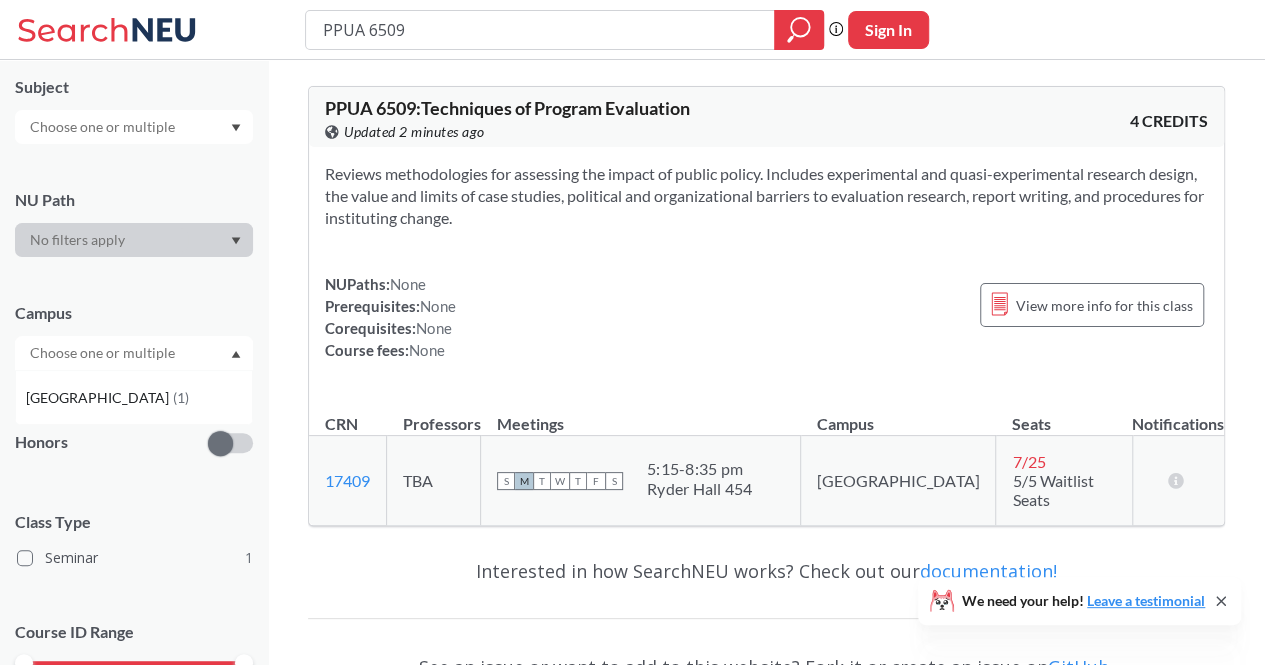 click at bounding box center [104, 353] 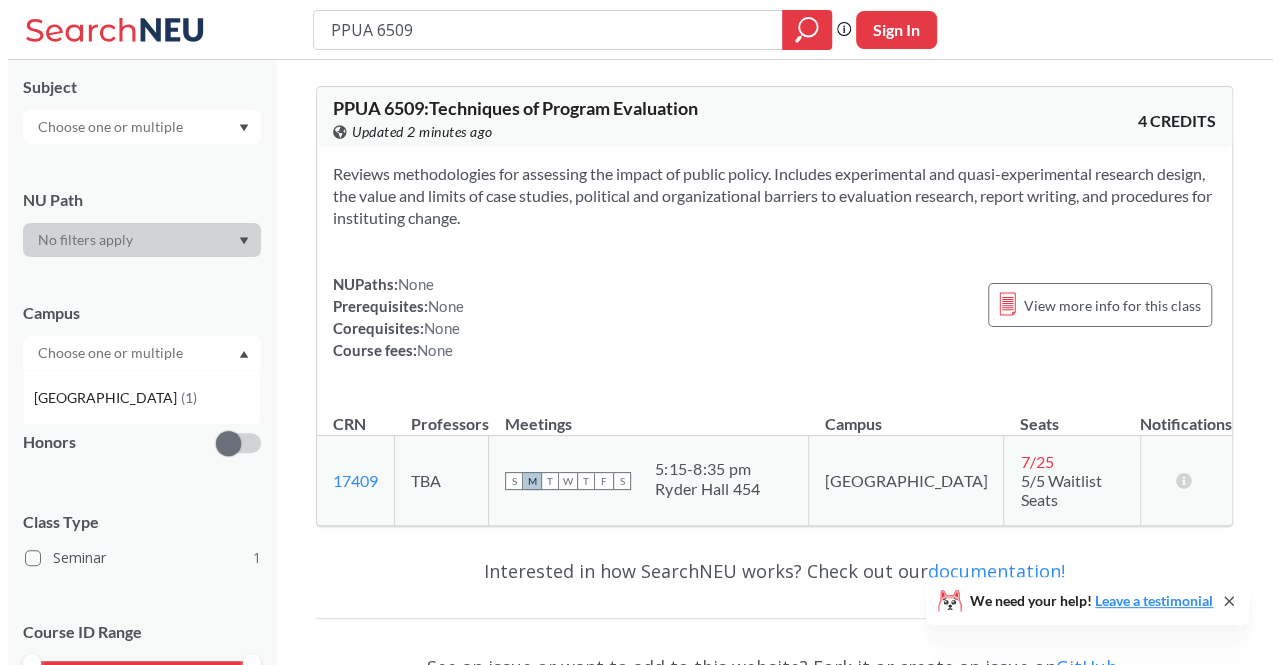 scroll, scrollTop: 287, scrollLeft: 0, axis: vertical 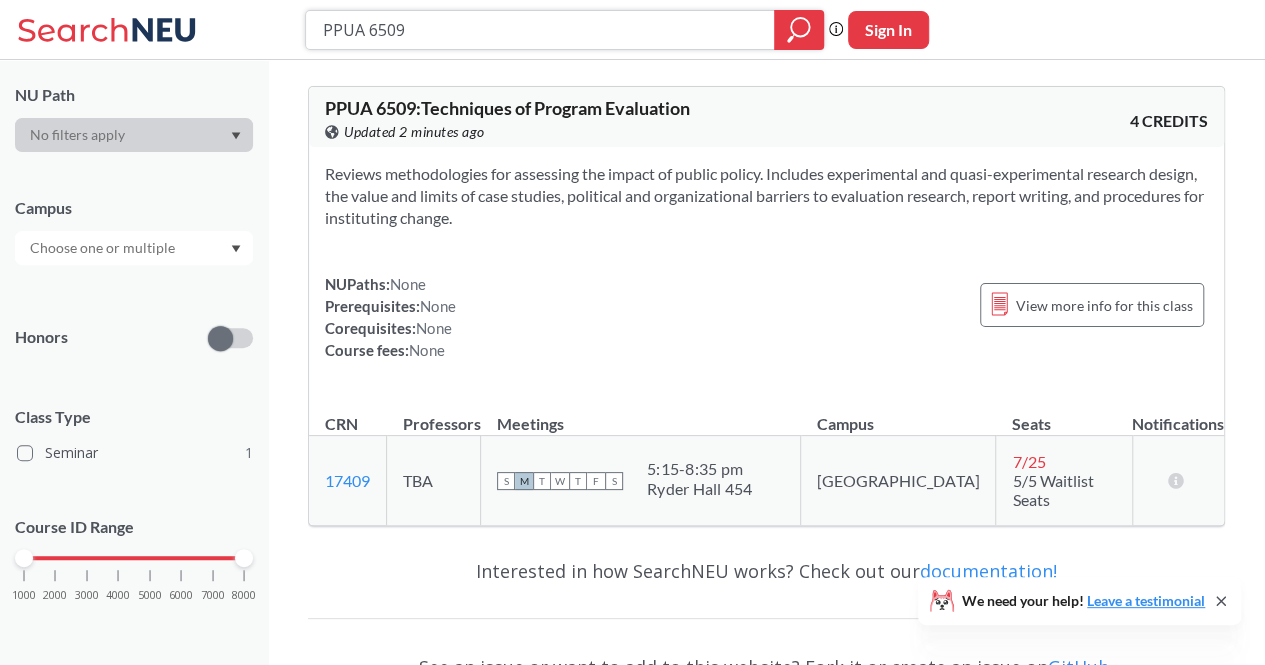 click on "PPUA 6509" at bounding box center (540, 30) 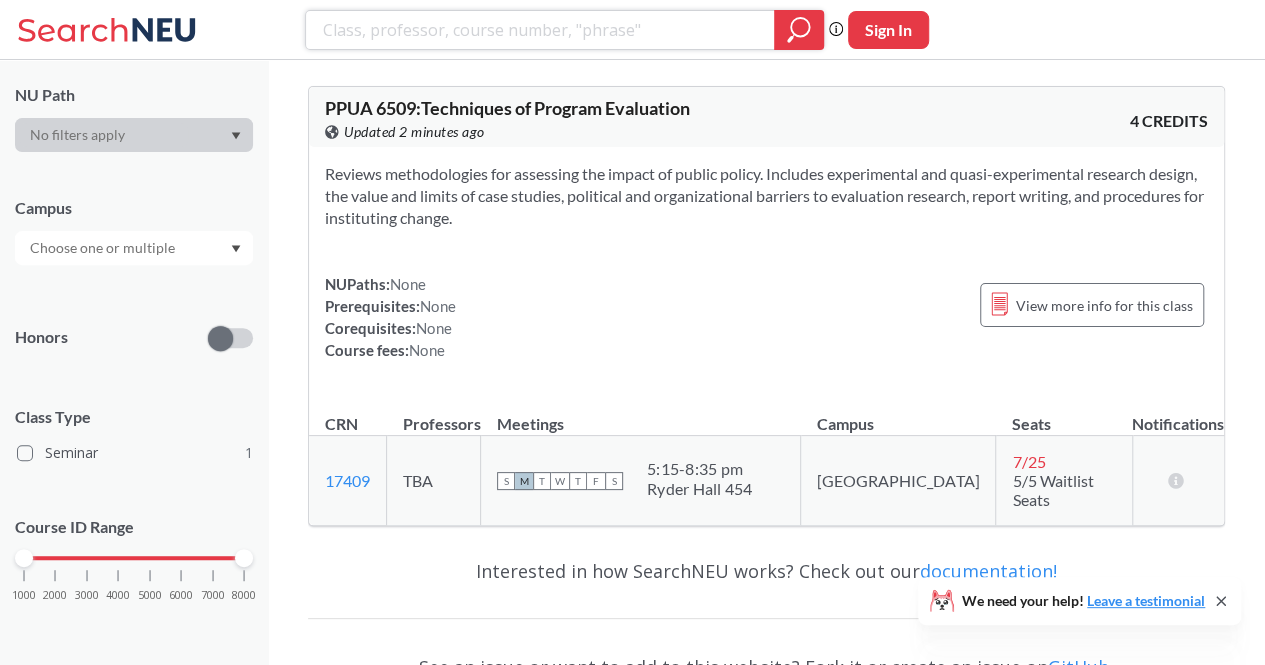 type 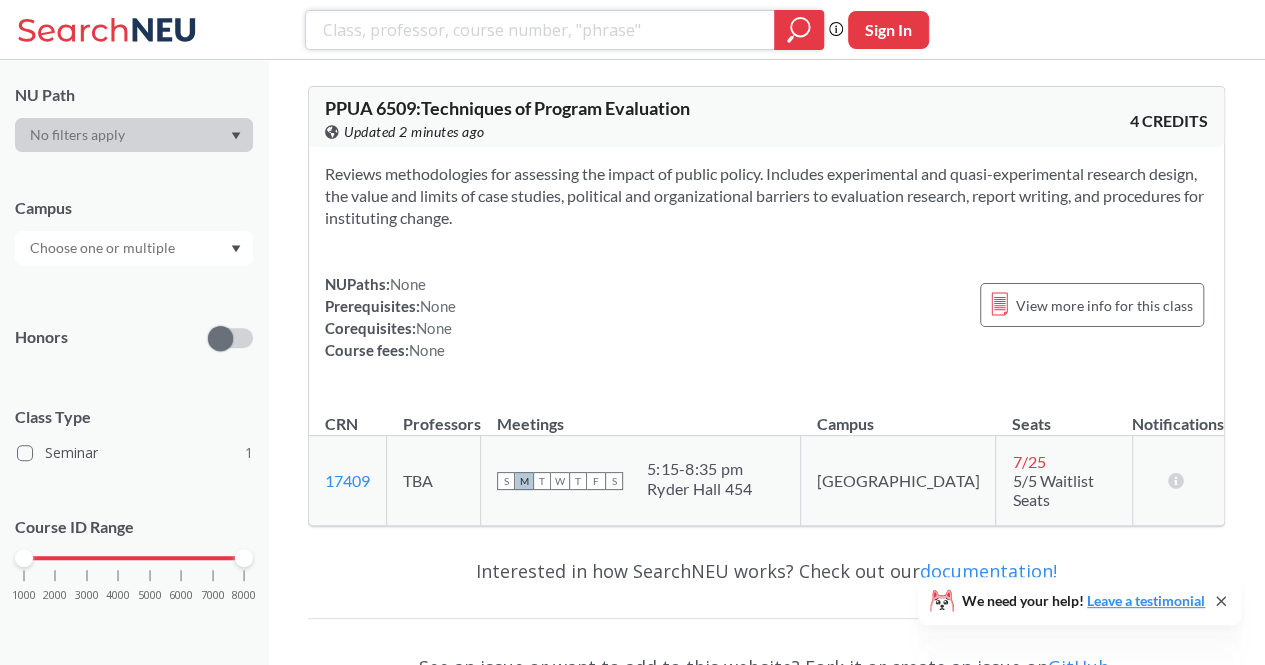 click 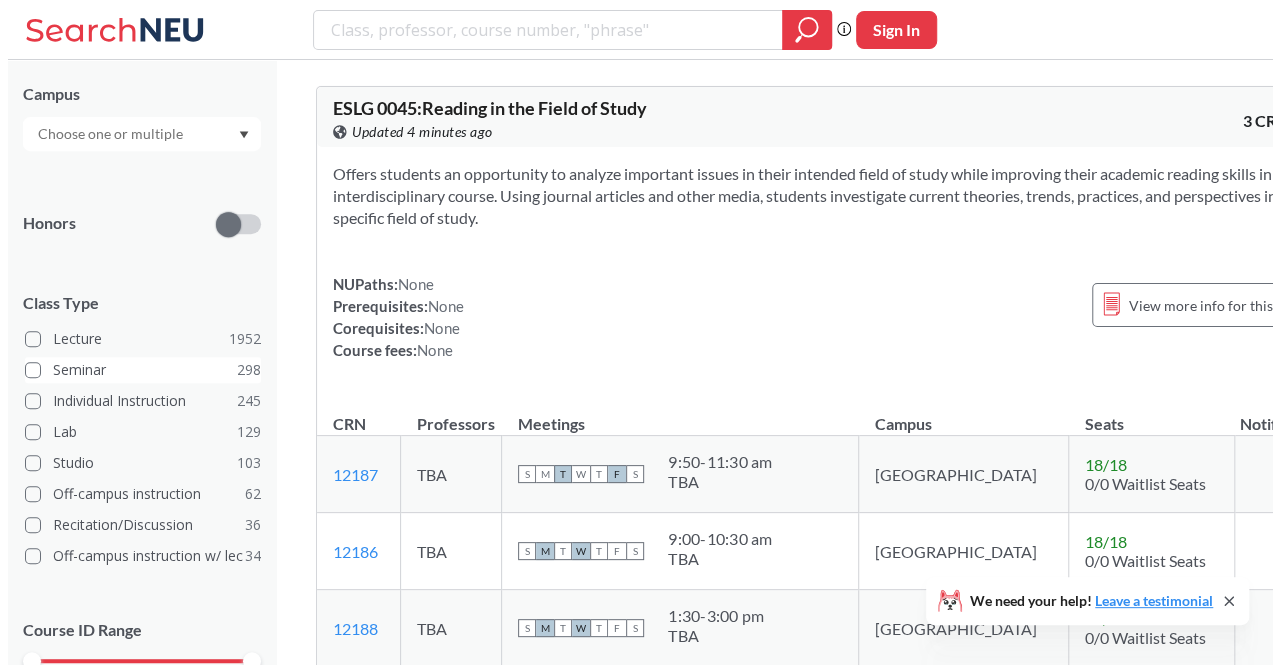 scroll, scrollTop: 405, scrollLeft: 0, axis: vertical 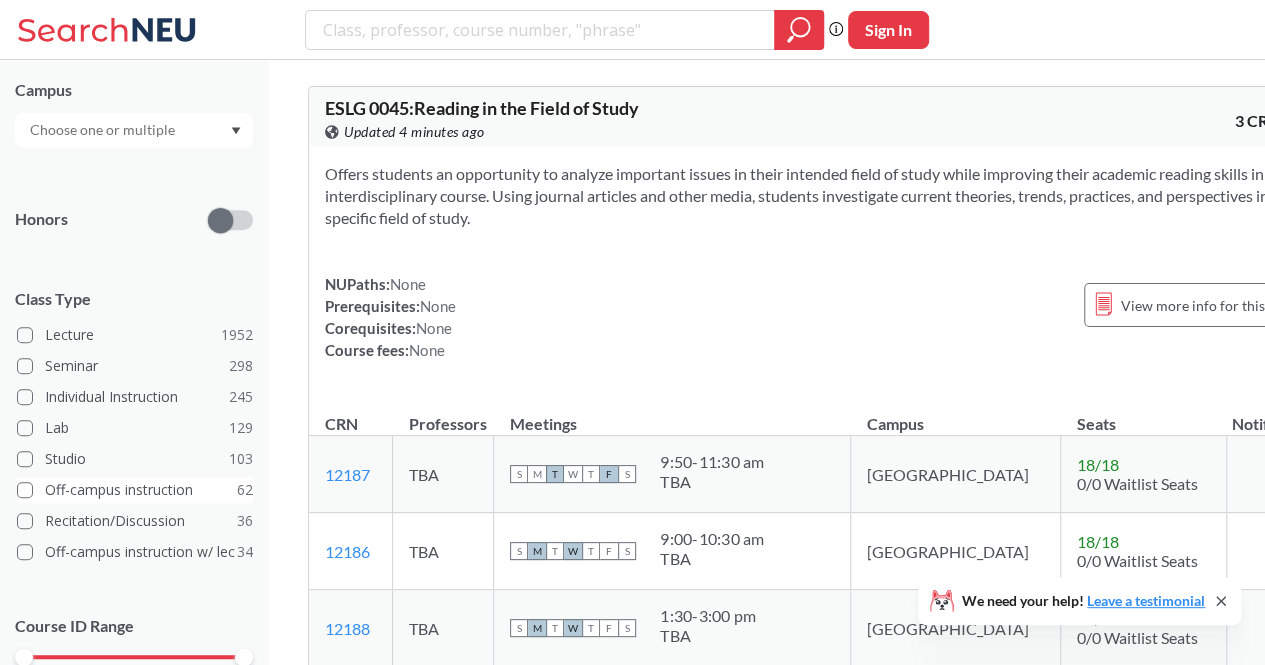 click on "Off-campus instruction 62" at bounding box center [135, 490] 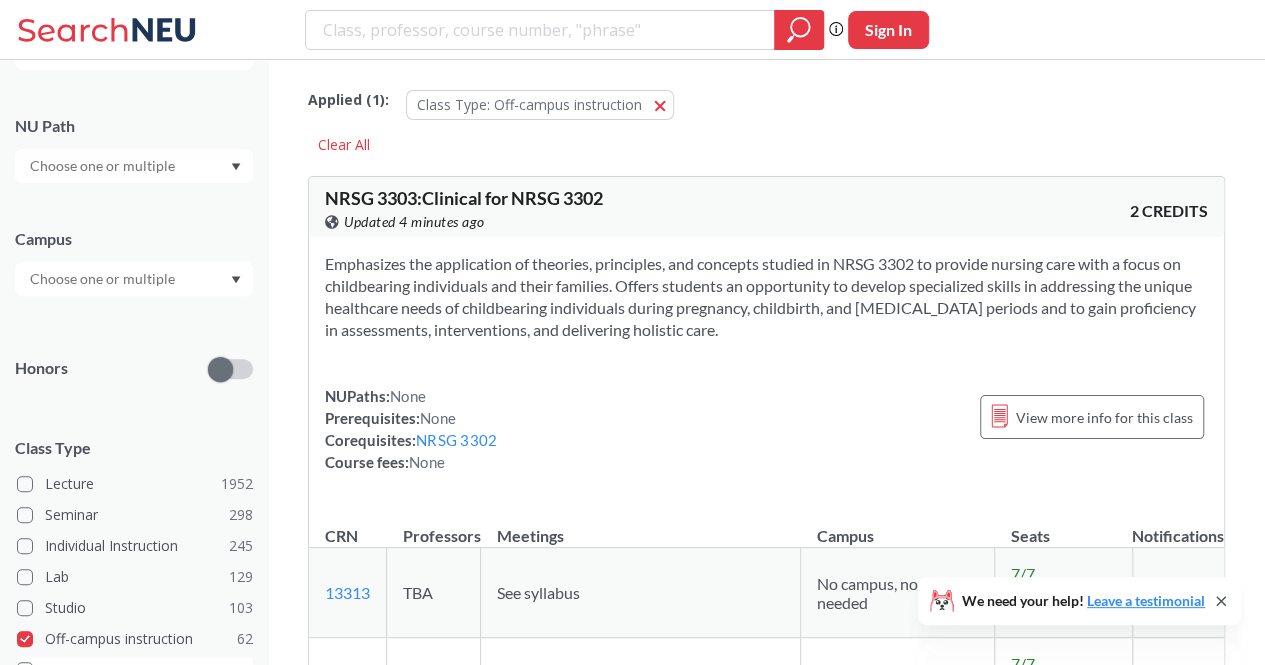 scroll, scrollTop: 405, scrollLeft: 0, axis: vertical 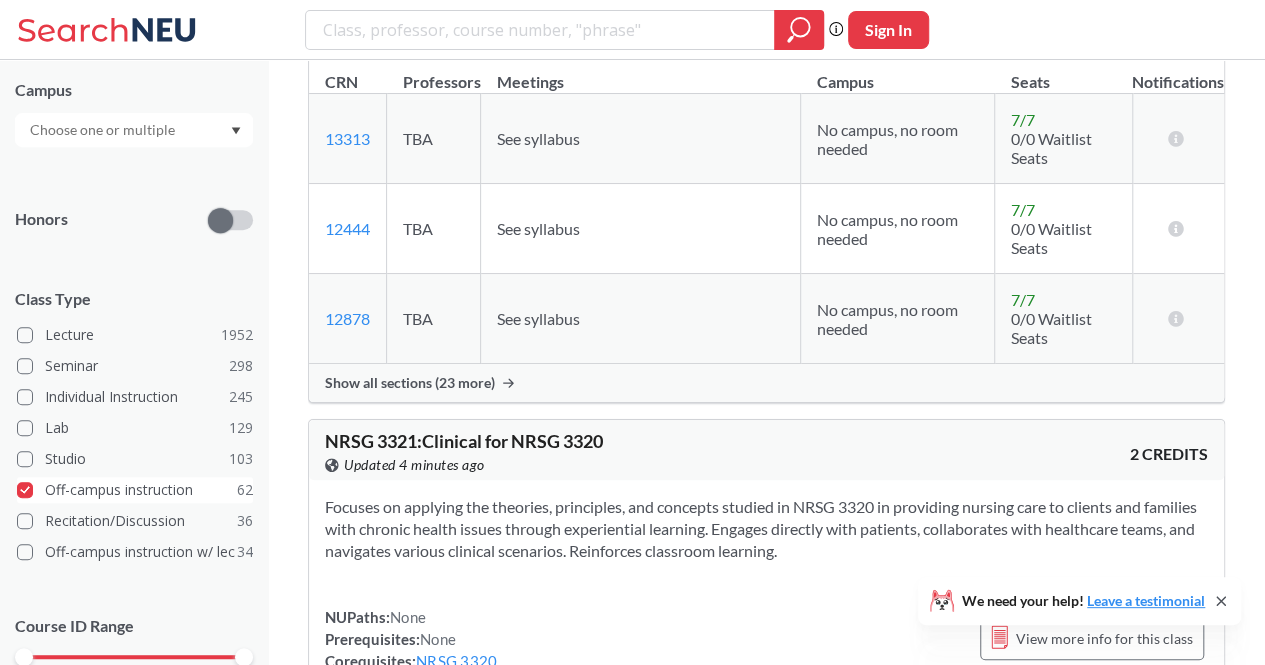 click on "Off-campus instruction 62" at bounding box center [135, 490] 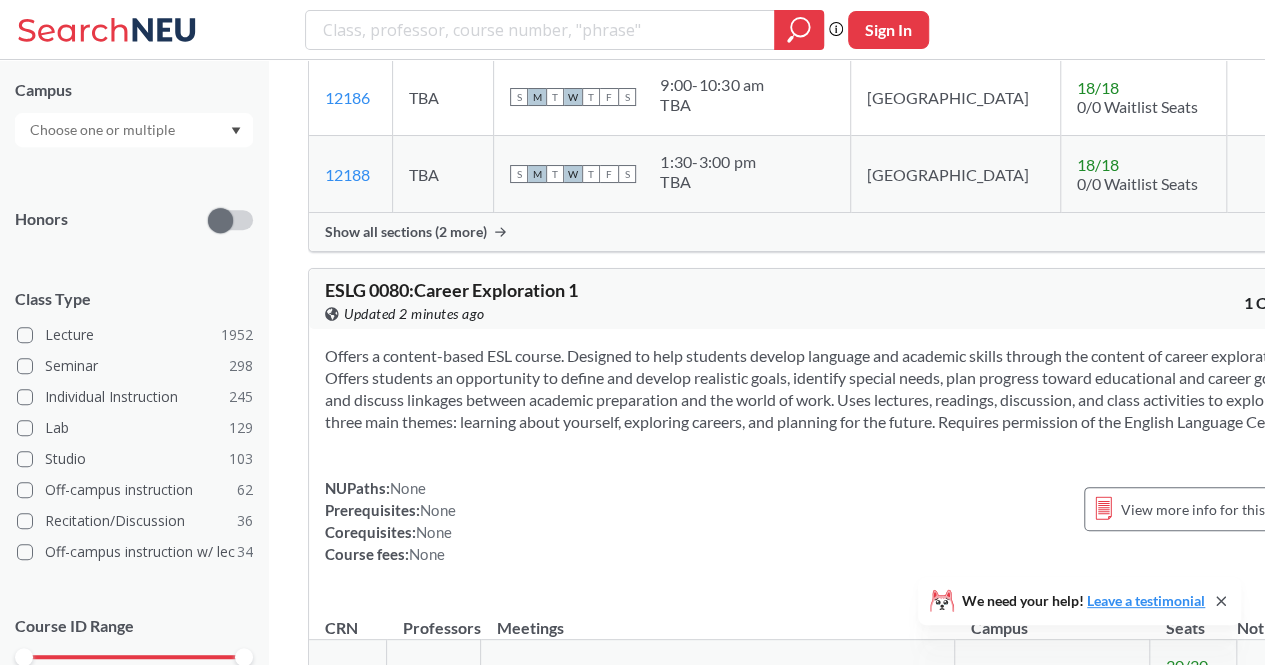 drag, startPoint x: 772, startPoint y: 2, endPoint x: 910, endPoint y: 277, distance: 307.6833 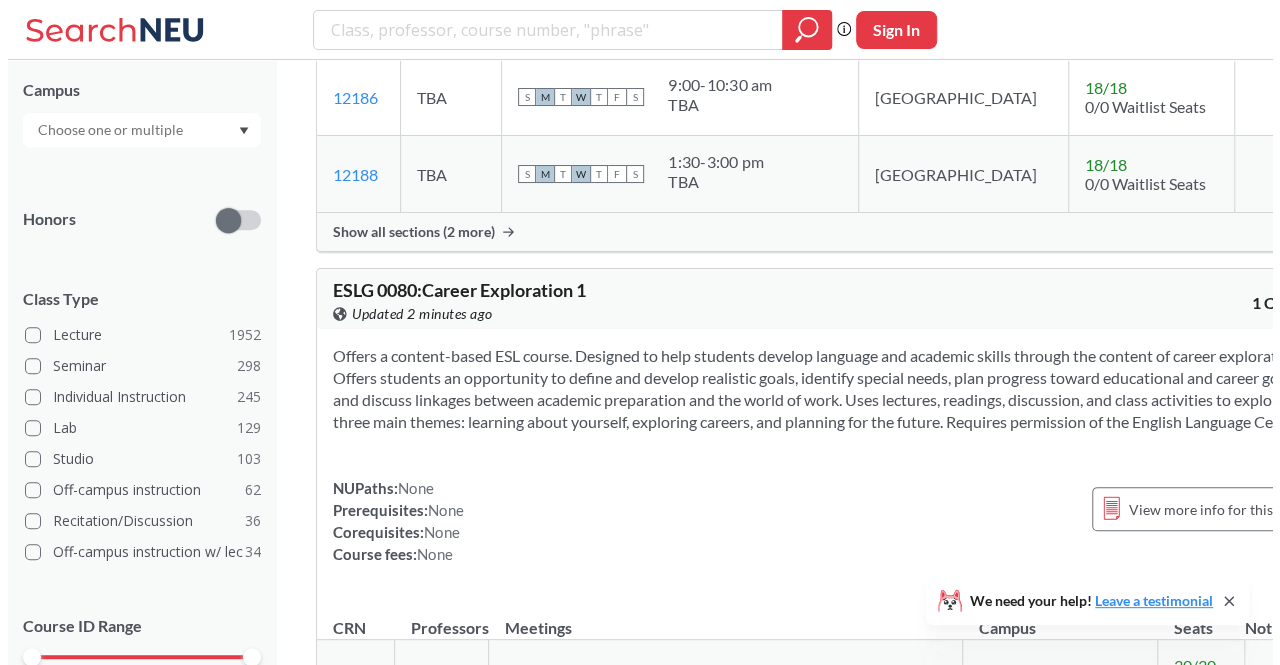 scroll, scrollTop: 0, scrollLeft: 0, axis: both 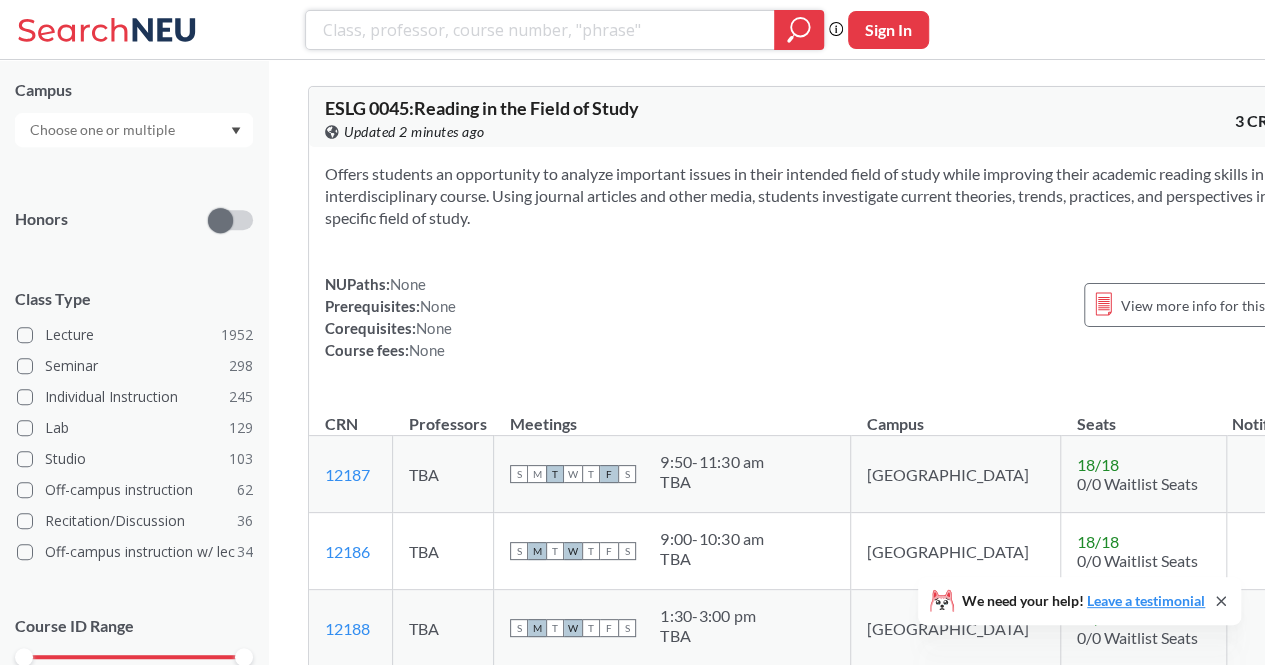 click at bounding box center (540, 30) 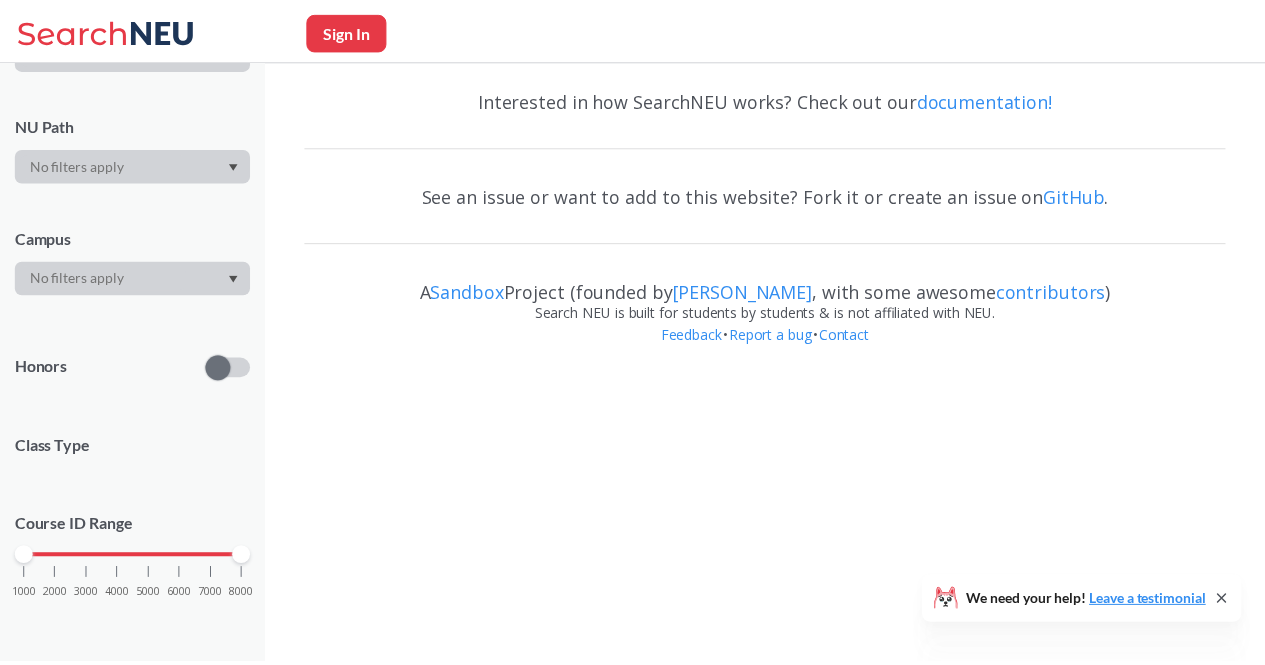 scroll, scrollTop: 287, scrollLeft: 0, axis: vertical 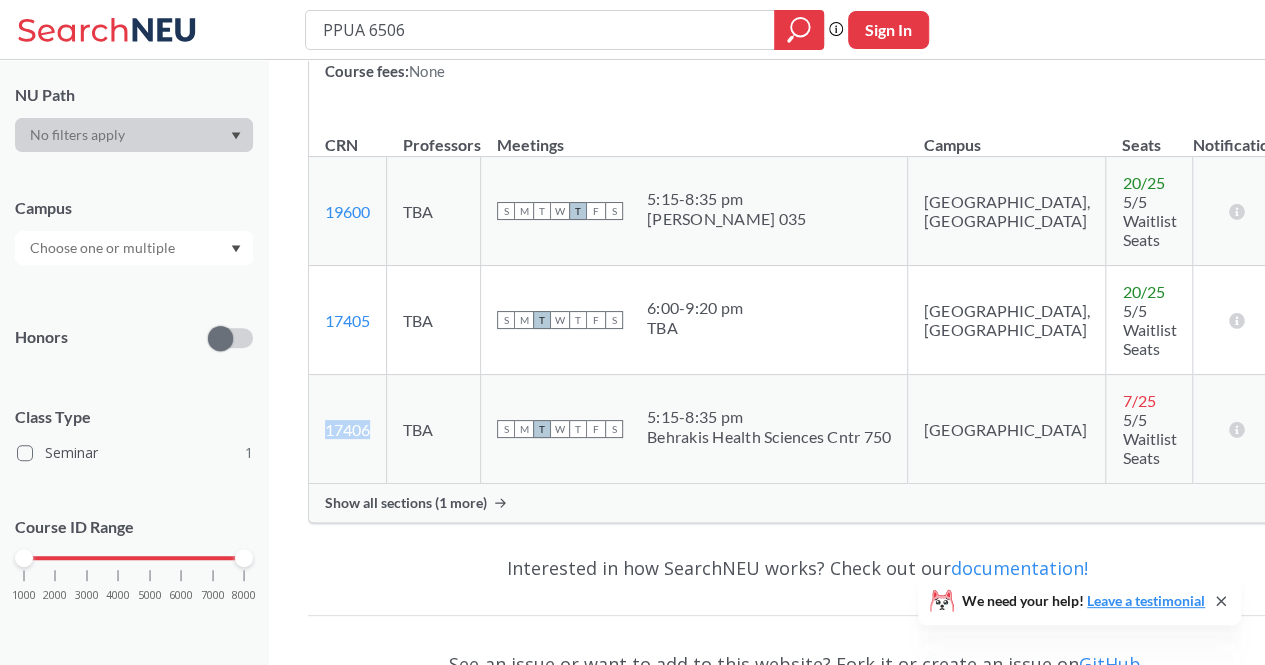 drag, startPoint x: 384, startPoint y: 431, endPoint x: 320, endPoint y: 425, distance: 64.28063 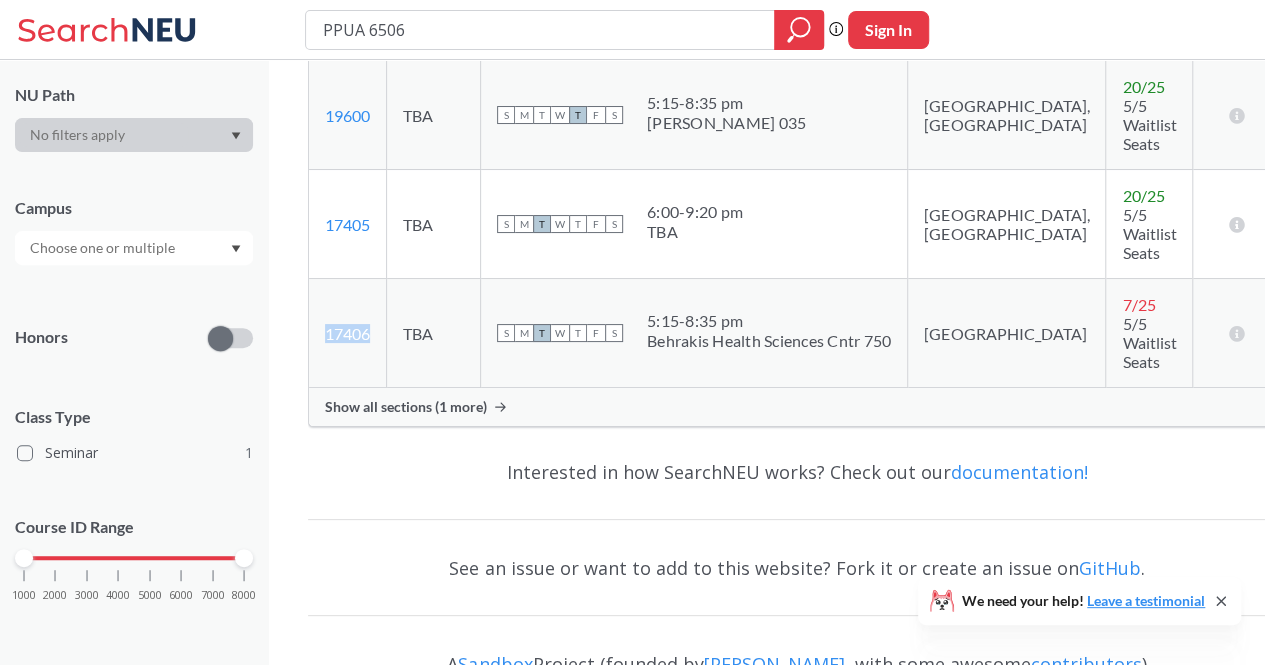 scroll, scrollTop: 477, scrollLeft: 0, axis: vertical 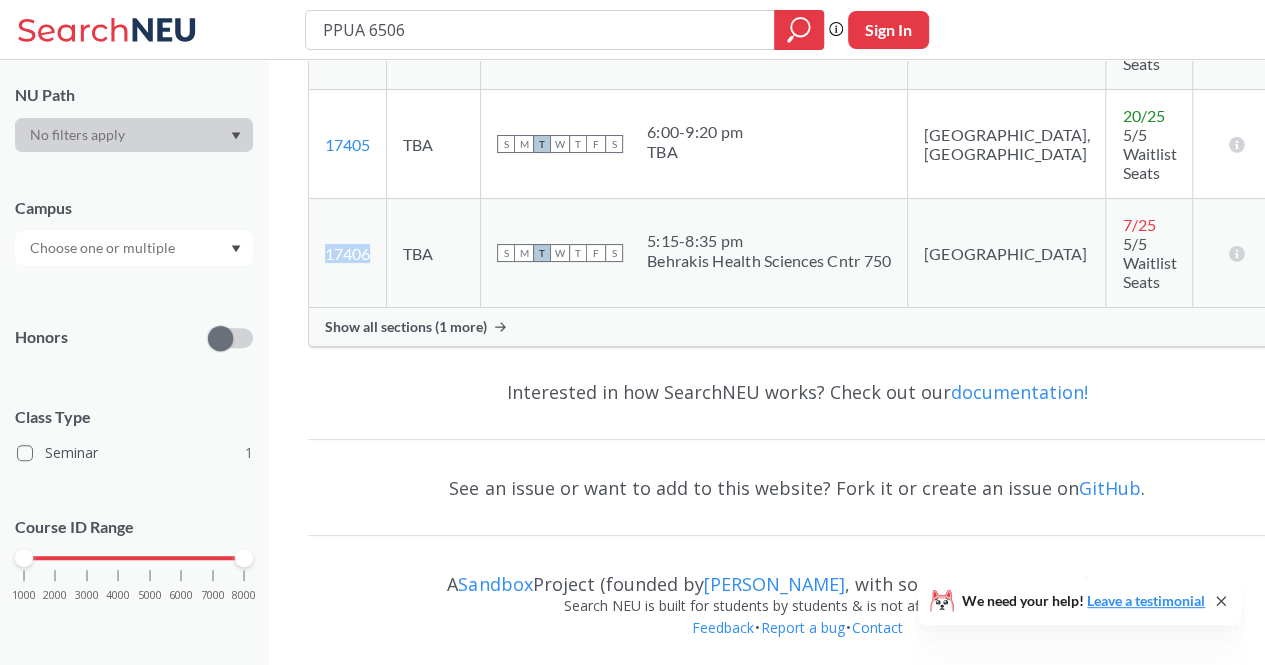 click 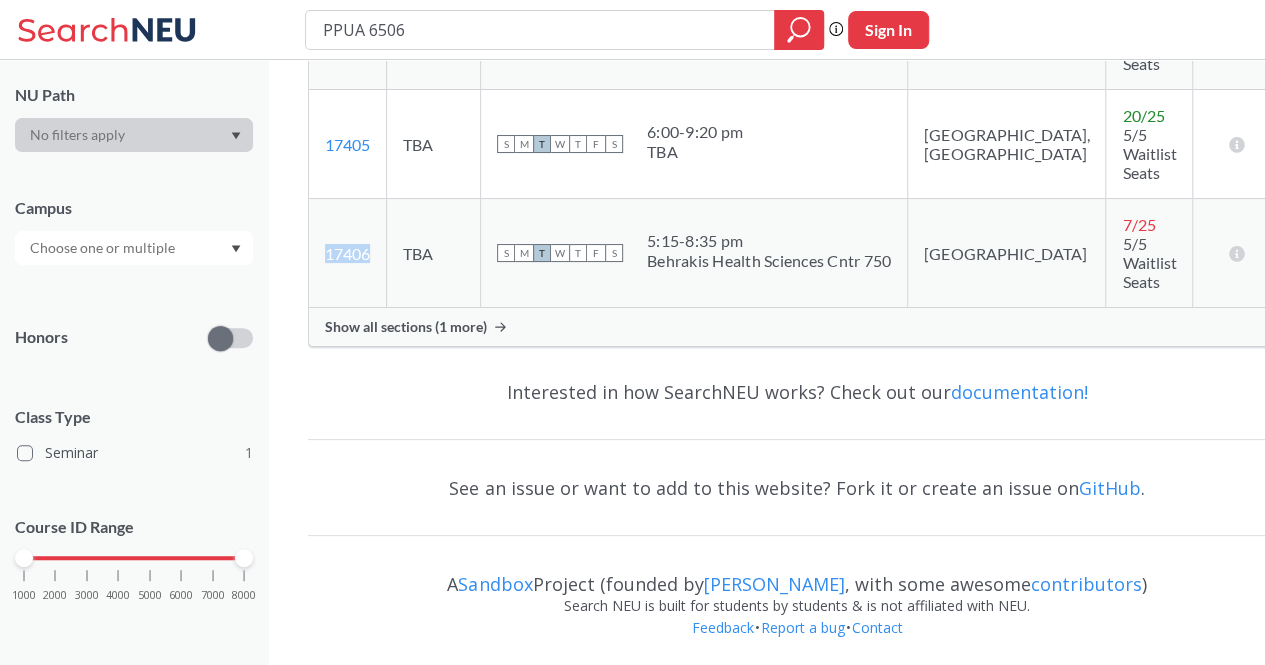 scroll, scrollTop: 0, scrollLeft: 0, axis: both 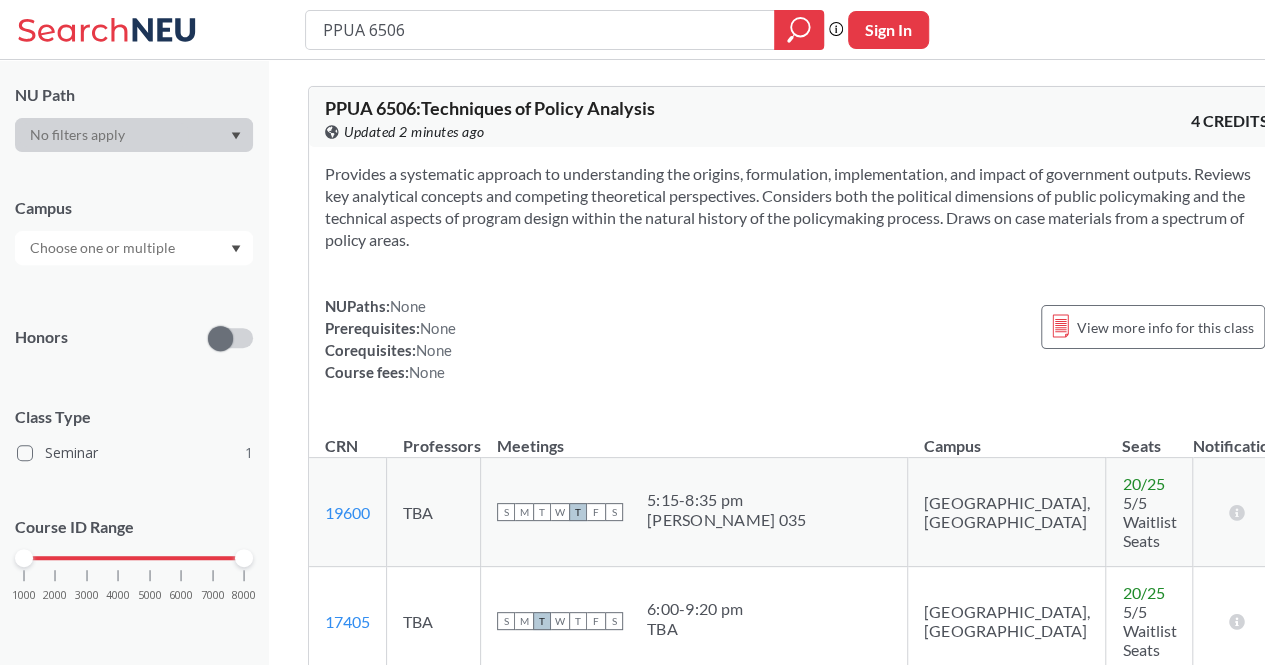 click on "S M T W T F S 5:15 - 8:35 pm Lucie Stern 035" at bounding box center (694, 512) 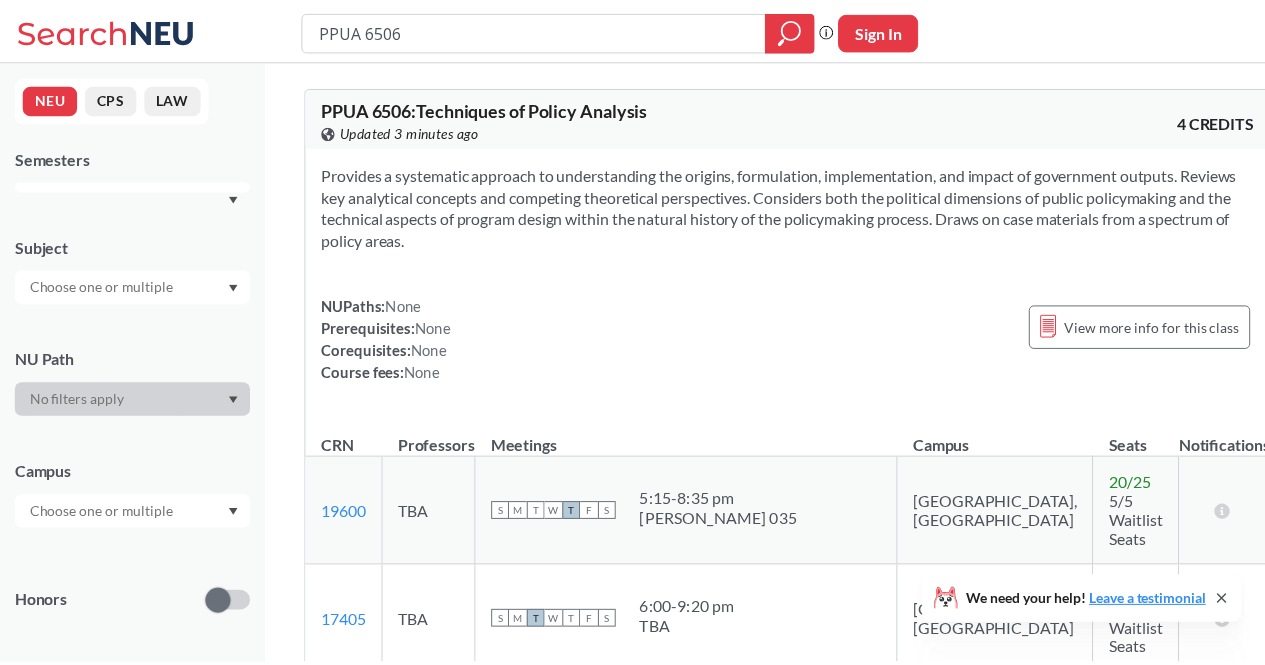scroll, scrollTop: 0, scrollLeft: 0, axis: both 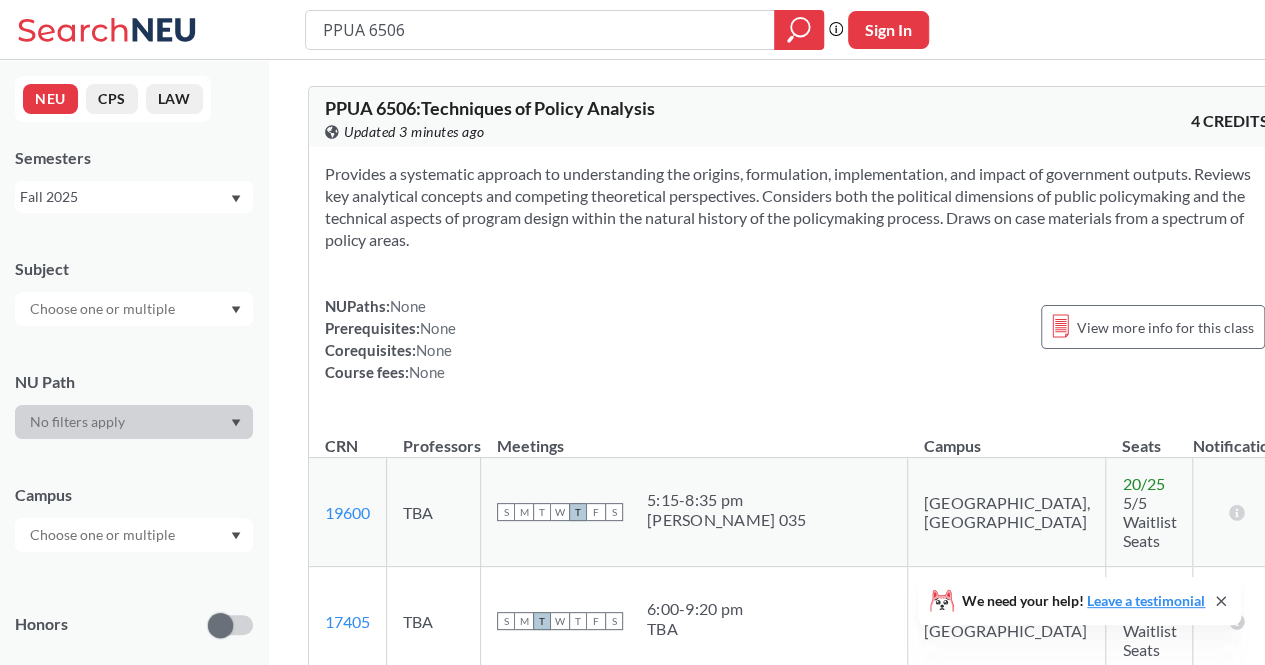 click on "PPUA 6506" at bounding box center [540, 30] 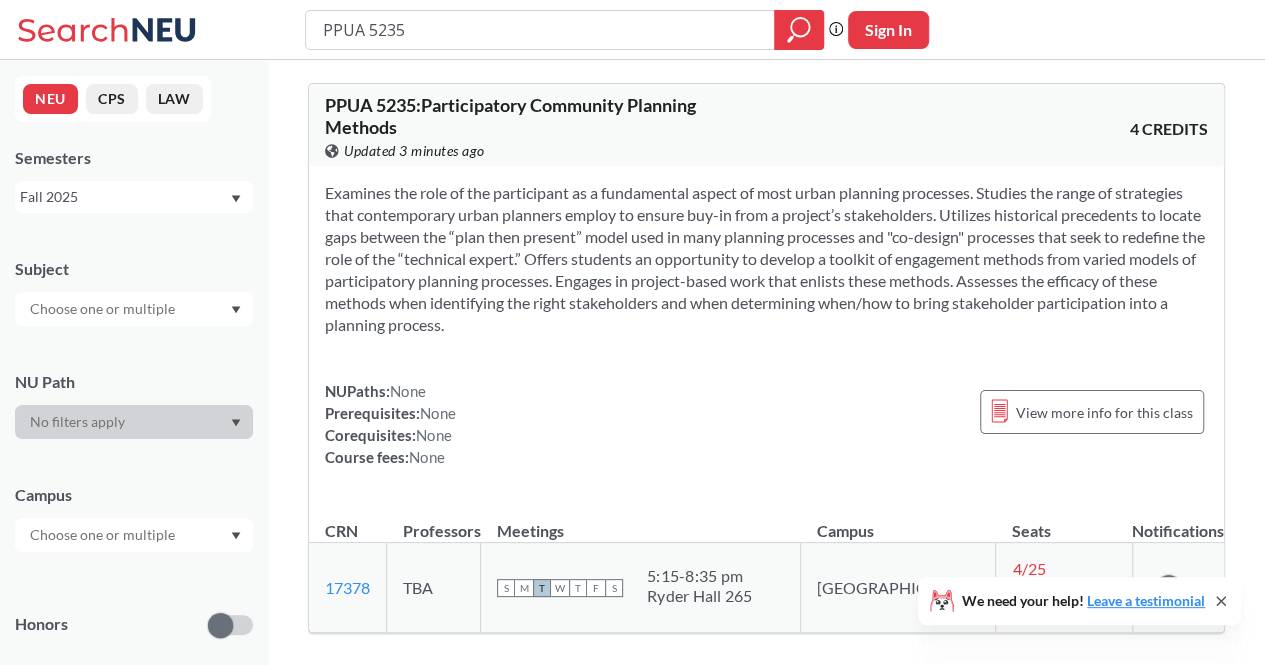 scroll, scrollTop: 4, scrollLeft: 0, axis: vertical 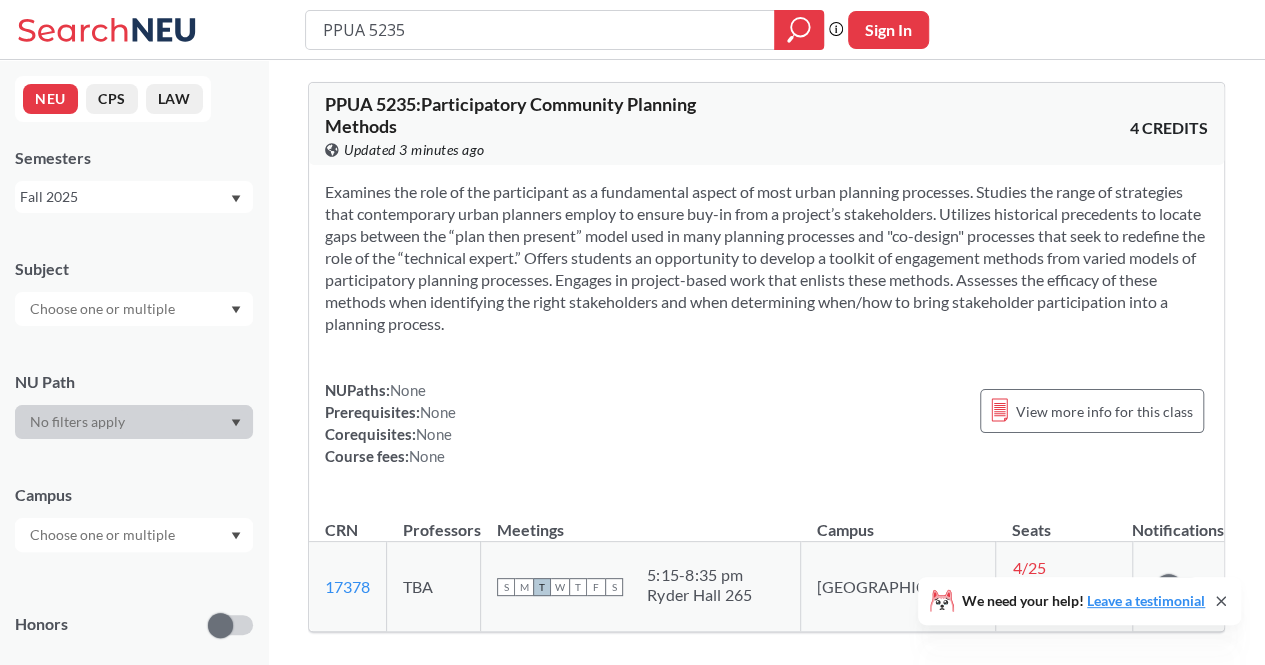 click on "NUPaths:  None Prerequisites:  None Corequisites:  None Course fees:  None View more info for this class" at bounding box center (766, 423) 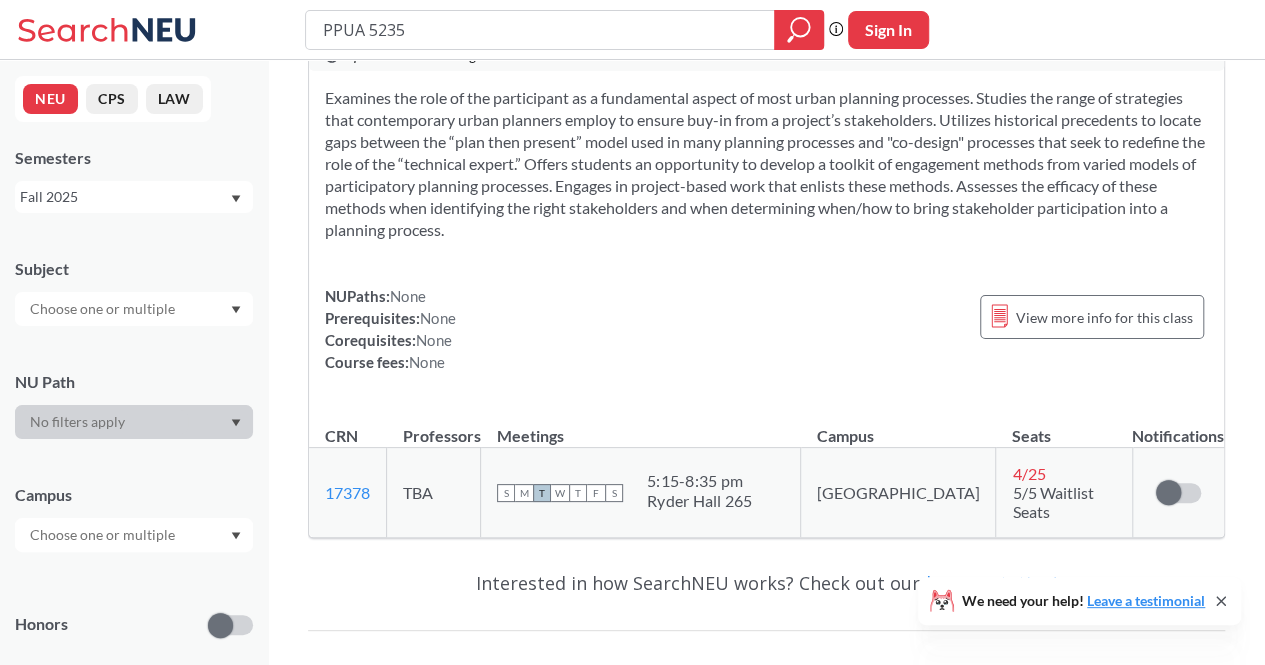 scroll, scrollTop: 0, scrollLeft: 0, axis: both 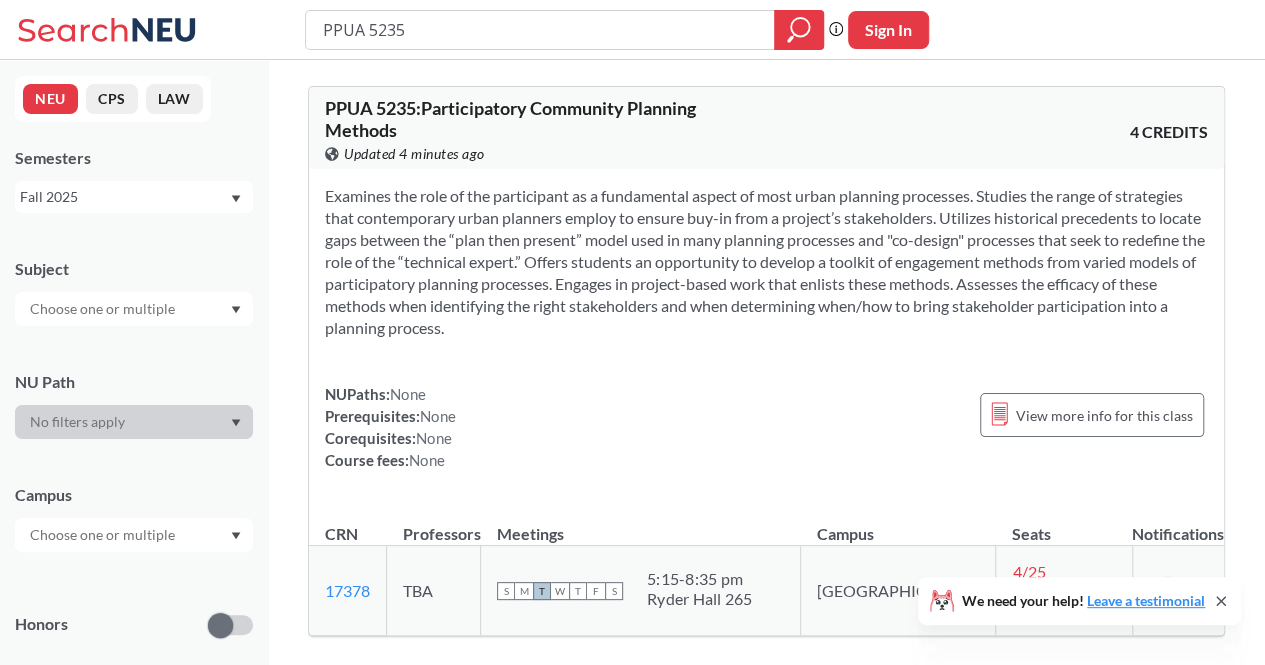 click on "PPUA 5235" at bounding box center (540, 30) 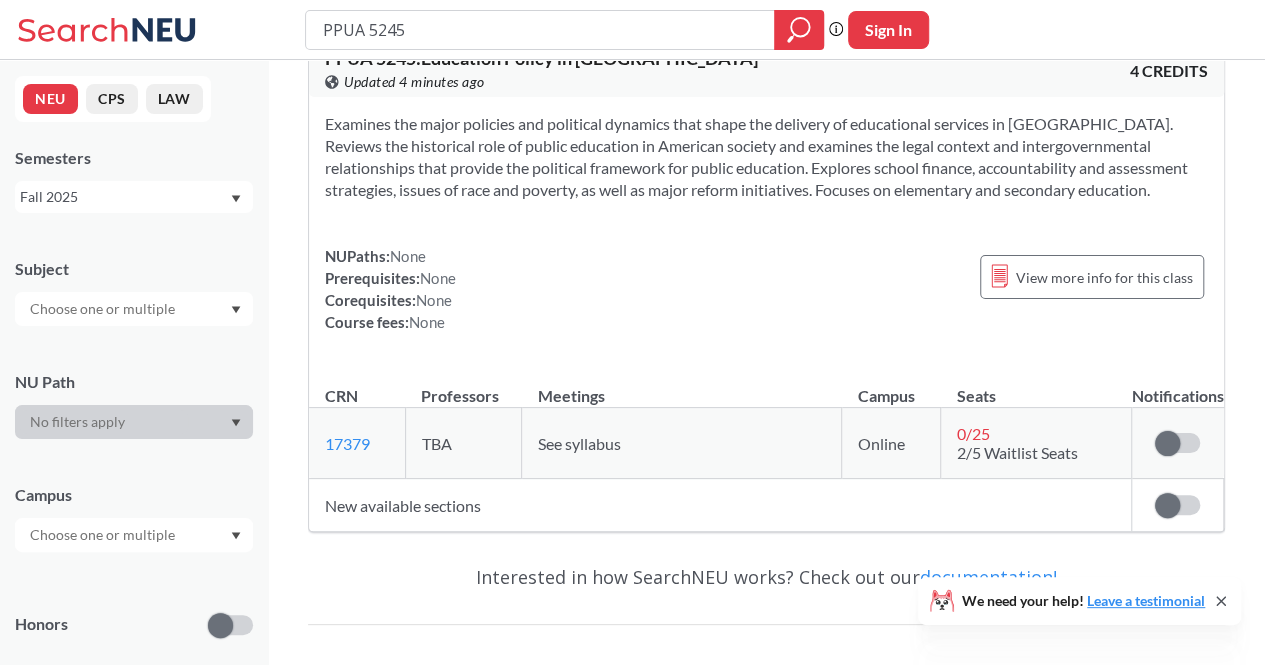 scroll, scrollTop: 0, scrollLeft: 0, axis: both 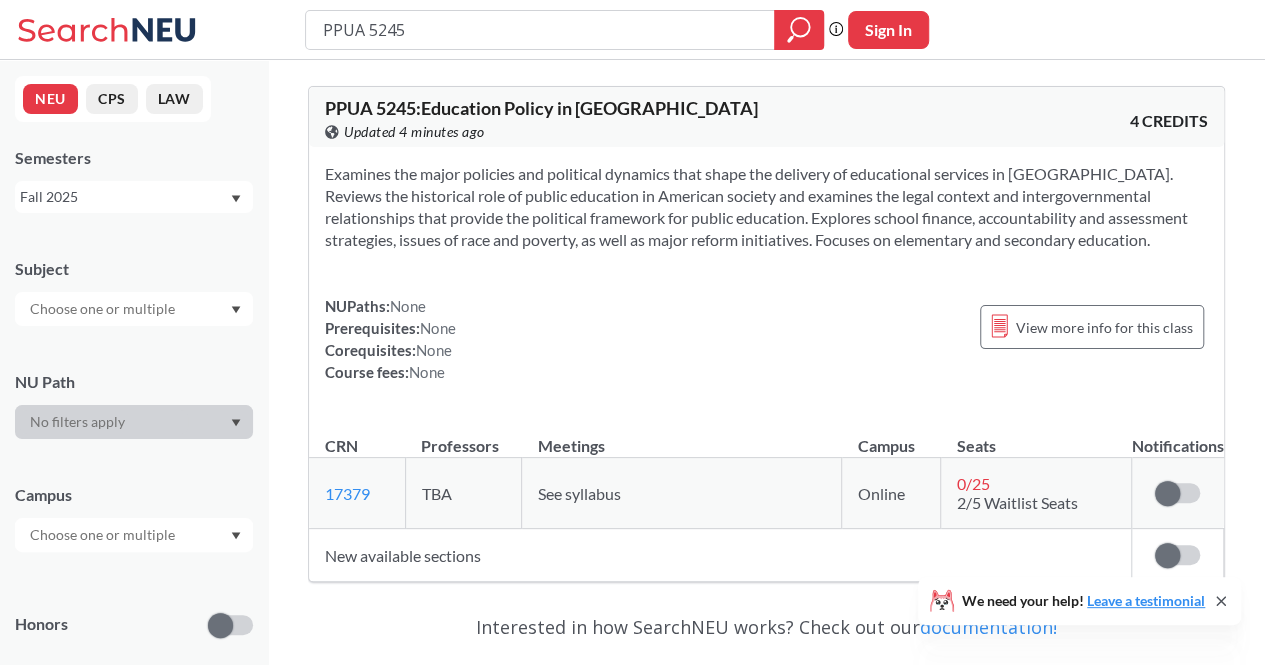 click on "0 / 25" at bounding box center (973, 483) 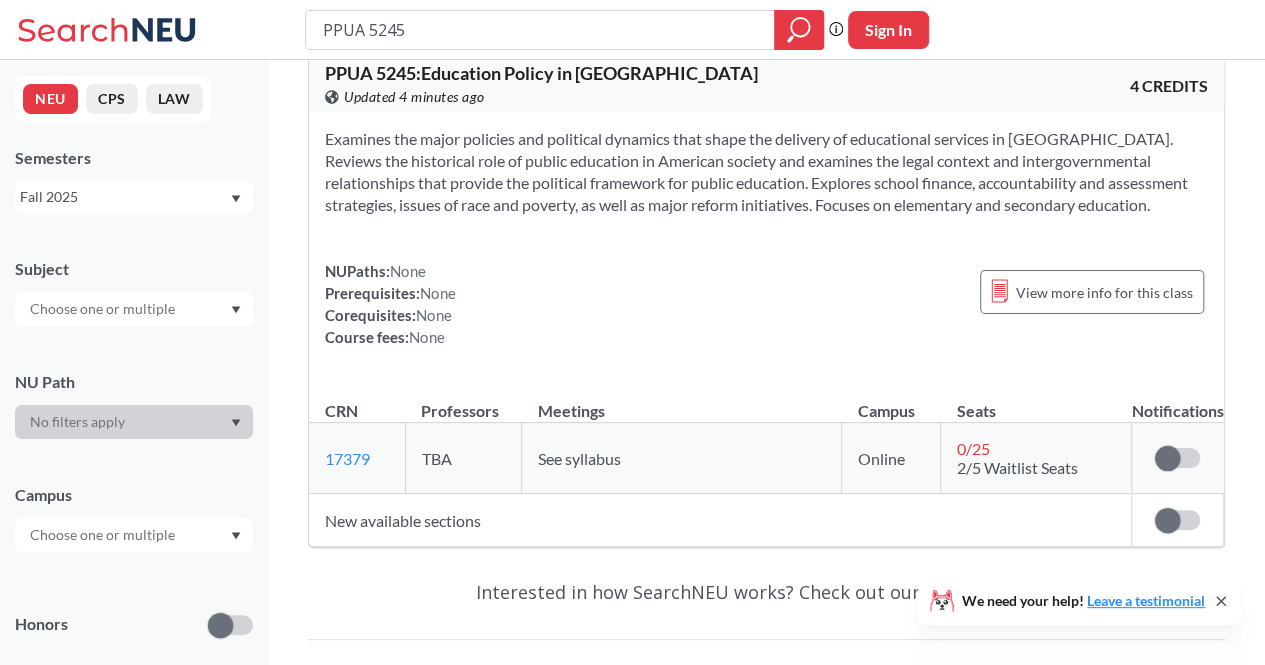 scroll, scrollTop: 34, scrollLeft: 0, axis: vertical 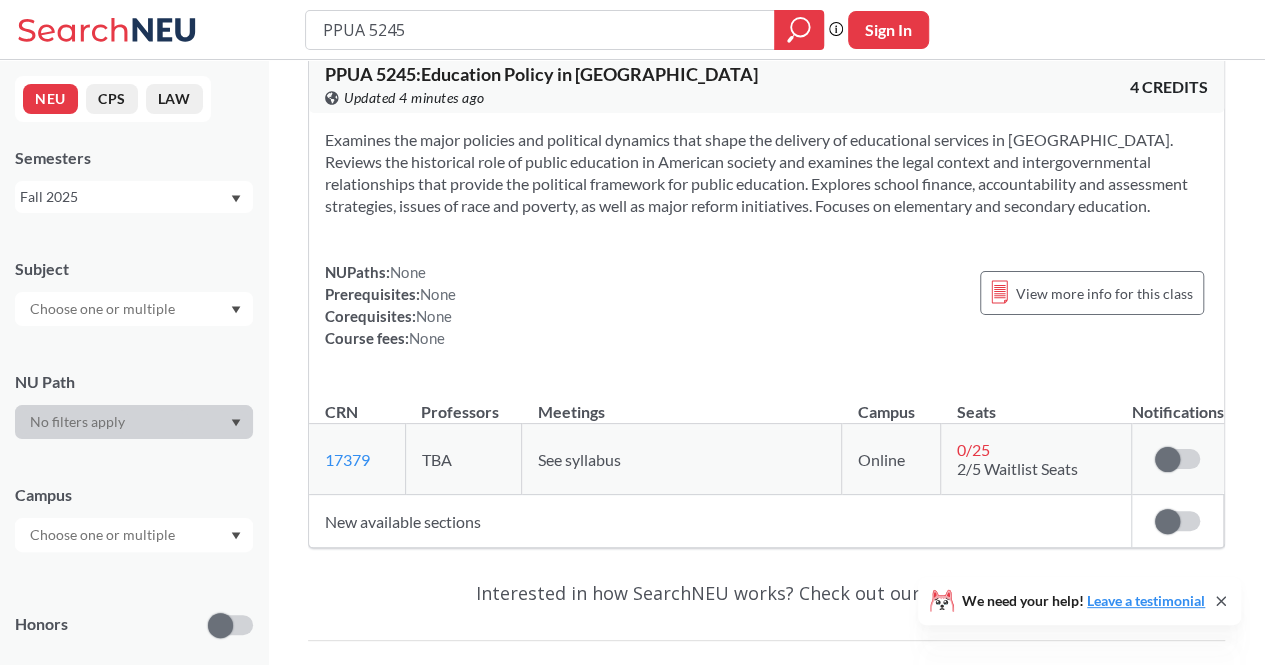 click at bounding box center [1167, 521] 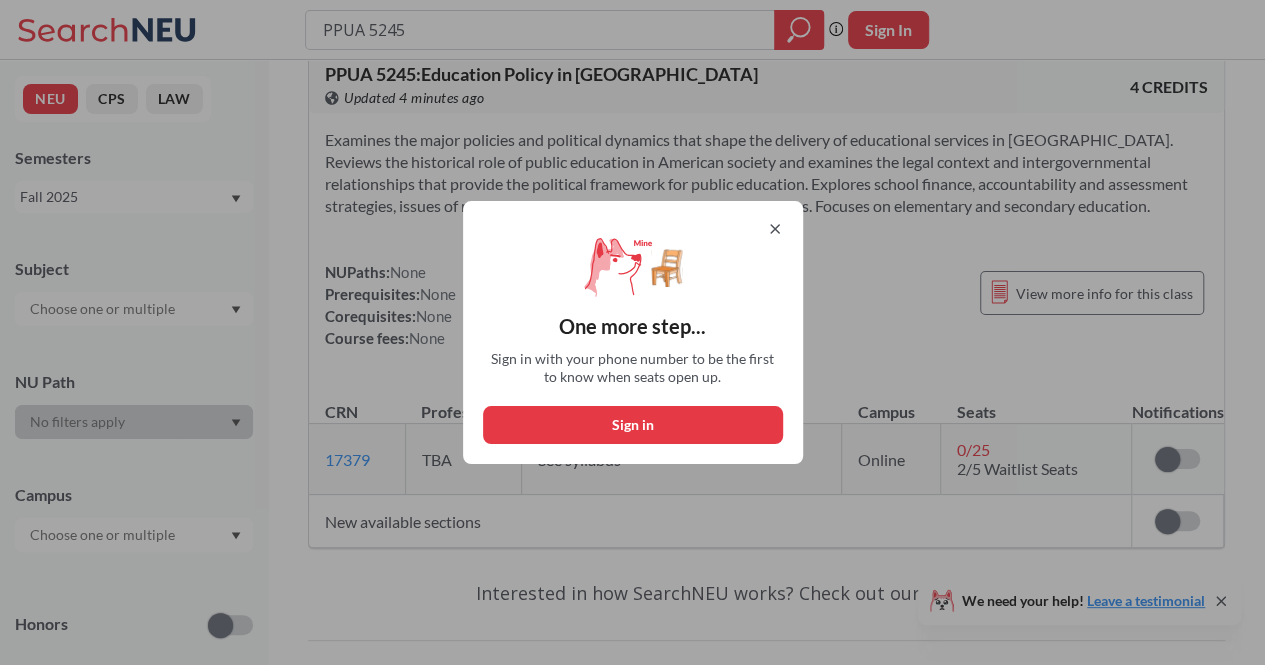 click on "One more step... Sign in with your phone number to be the first to know when seats open up. Sign in" at bounding box center [633, 332] 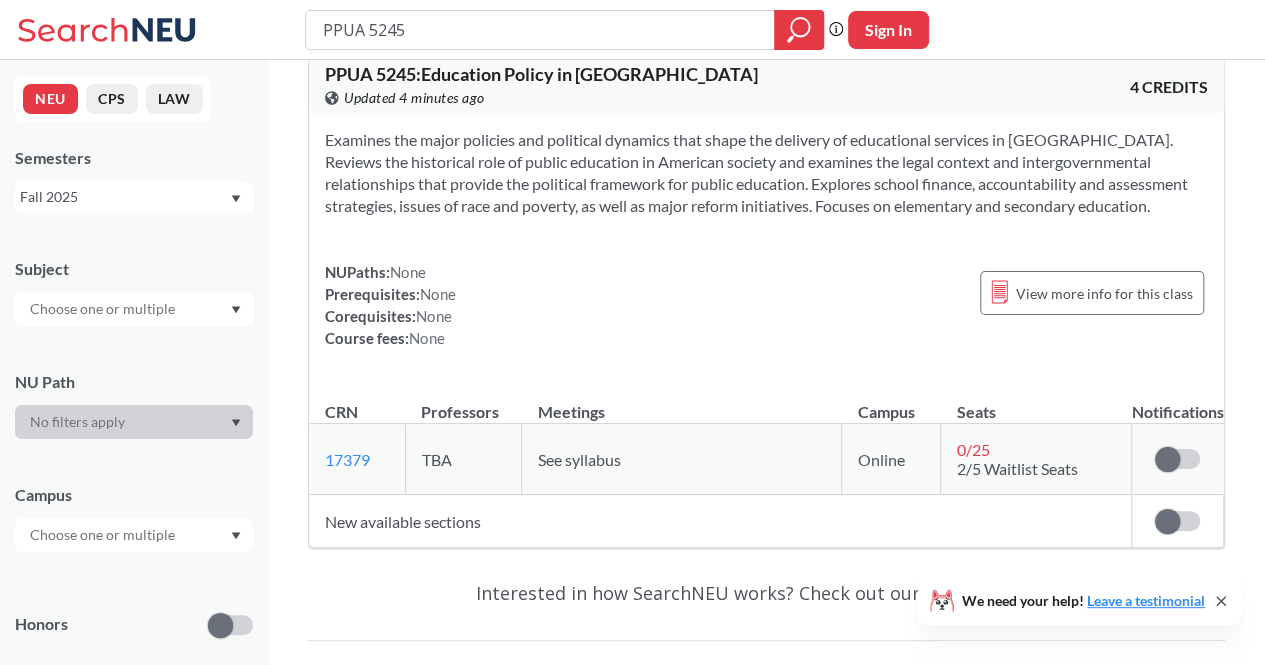 scroll, scrollTop: 0, scrollLeft: 0, axis: both 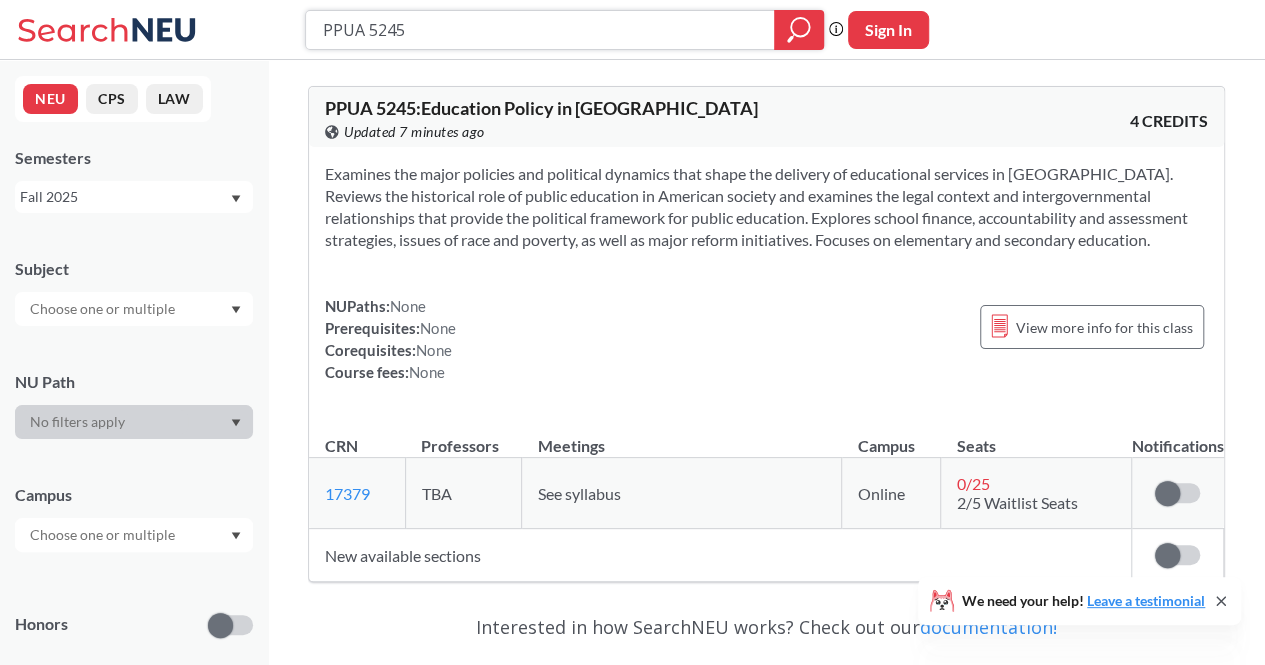 click on "PPUA 5245" at bounding box center (540, 30) 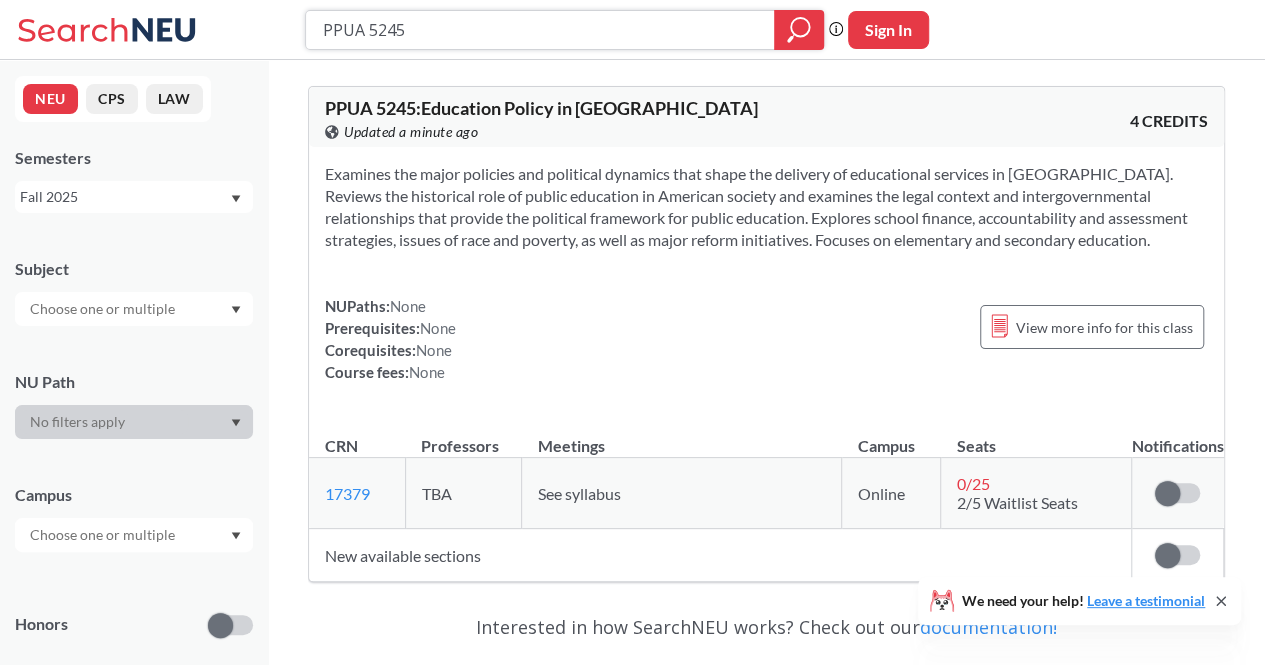 paste on "LPSC 7311" 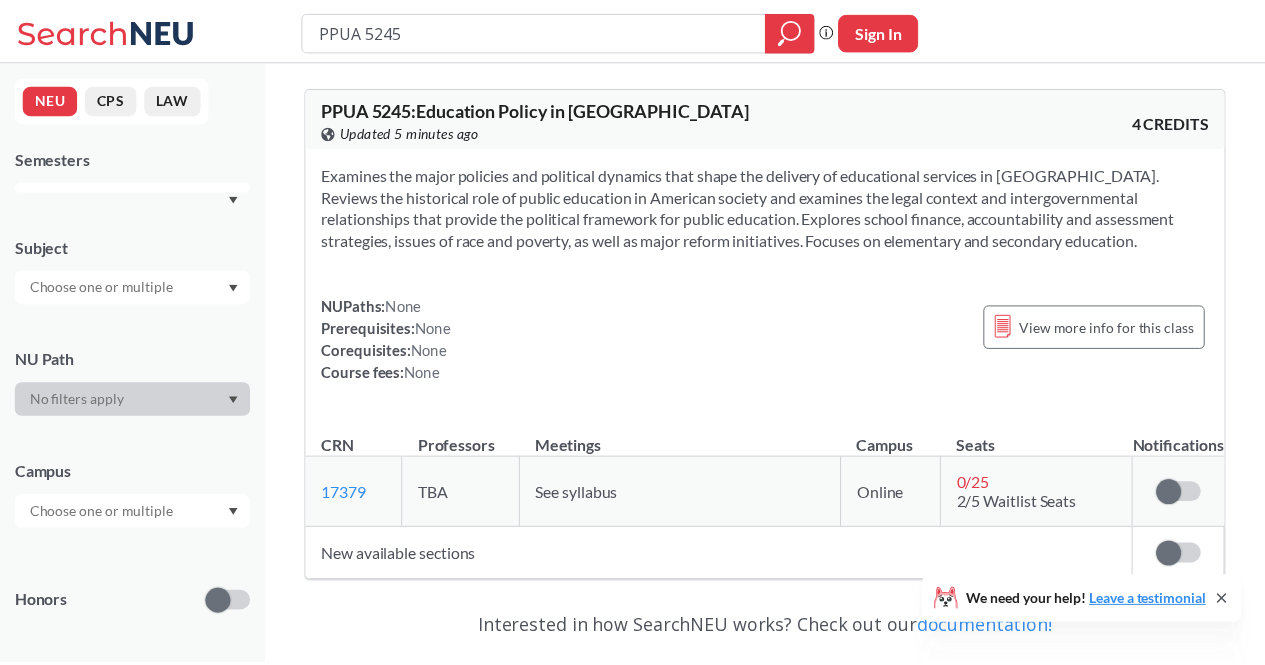 scroll, scrollTop: 0, scrollLeft: 0, axis: both 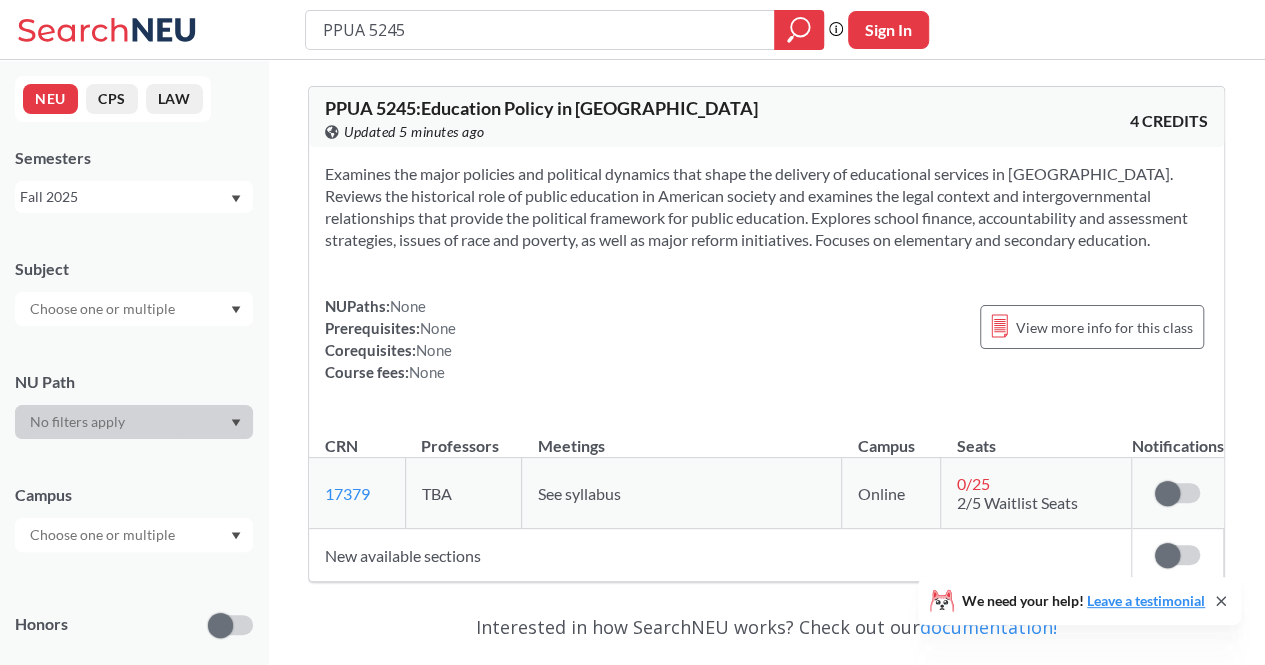 click on "PPUA 5245" at bounding box center [540, 30] 